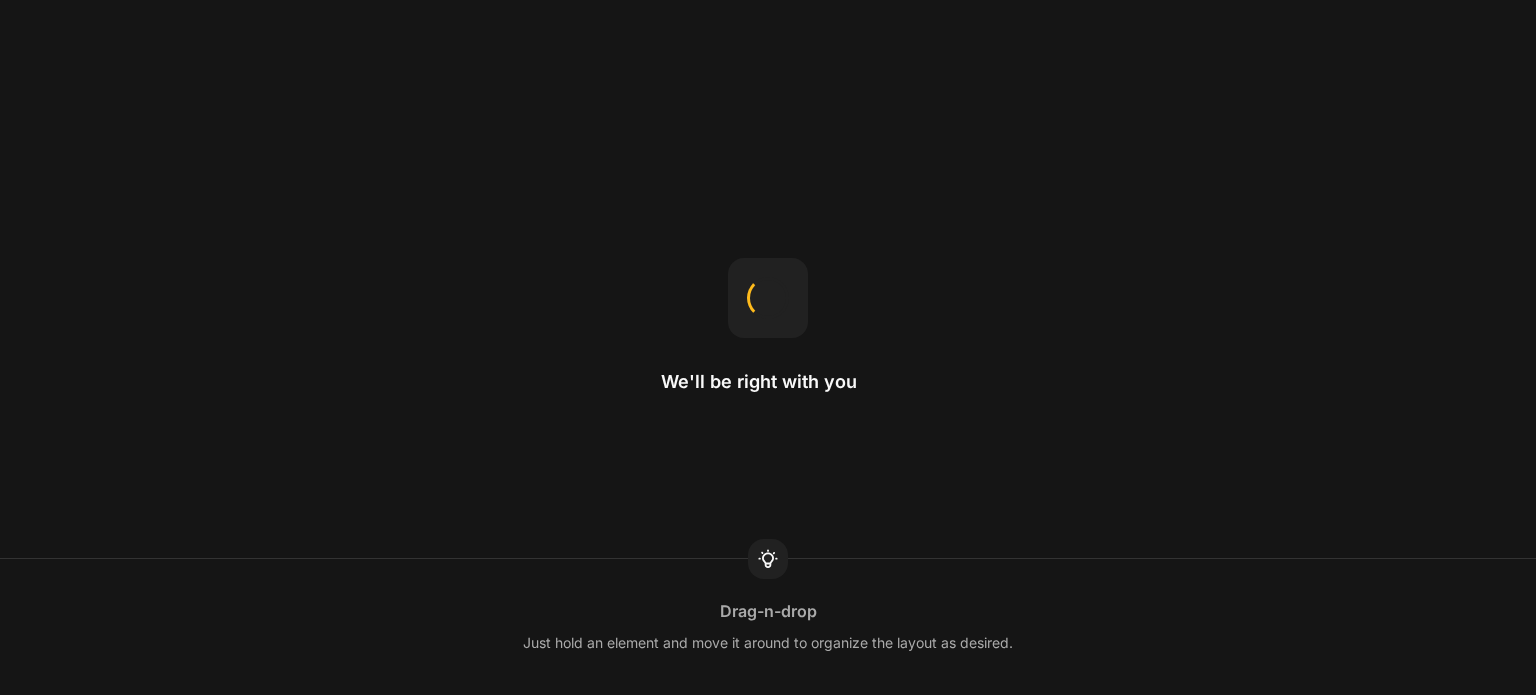 scroll, scrollTop: 0, scrollLeft: 0, axis: both 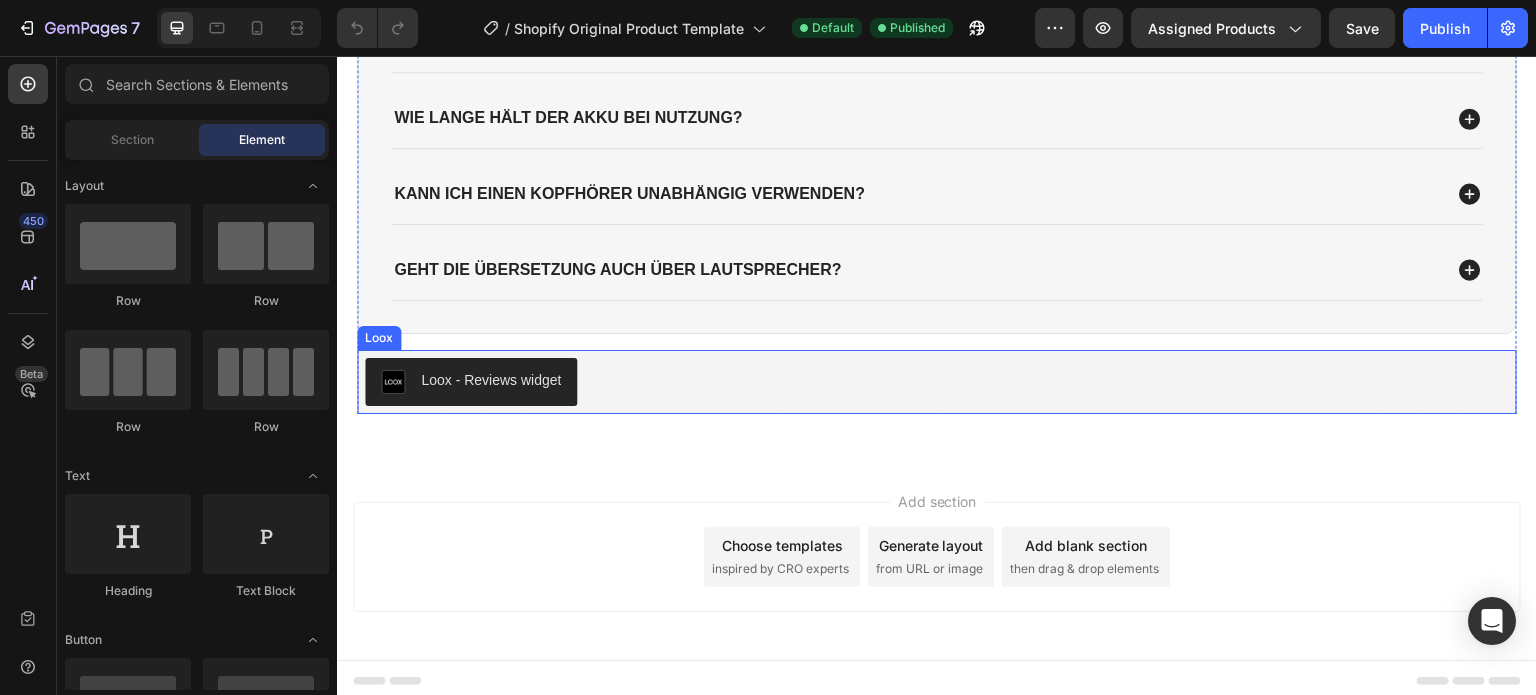 click on "Loox - Reviews widget" at bounding box center (471, 382) 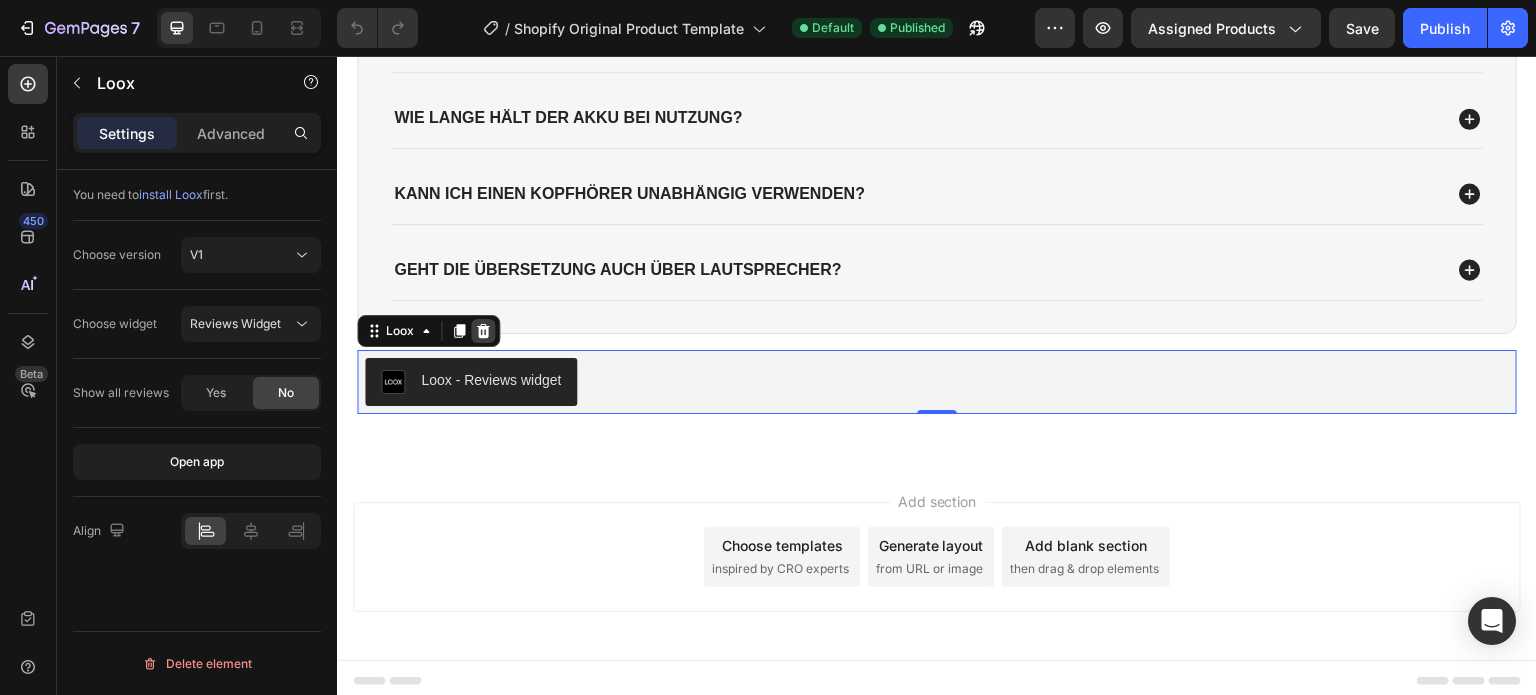 click at bounding box center (483, 331) 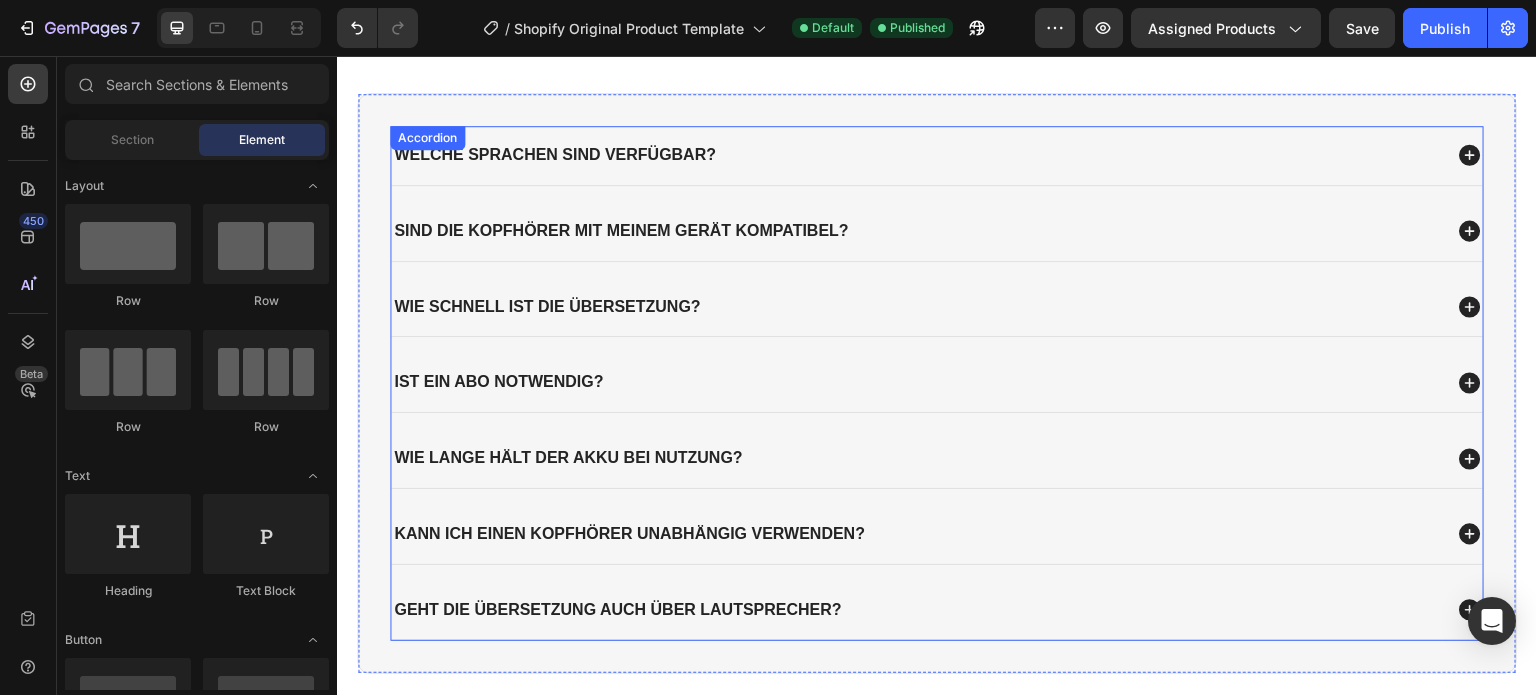 scroll, scrollTop: 6840, scrollLeft: 0, axis: vertical 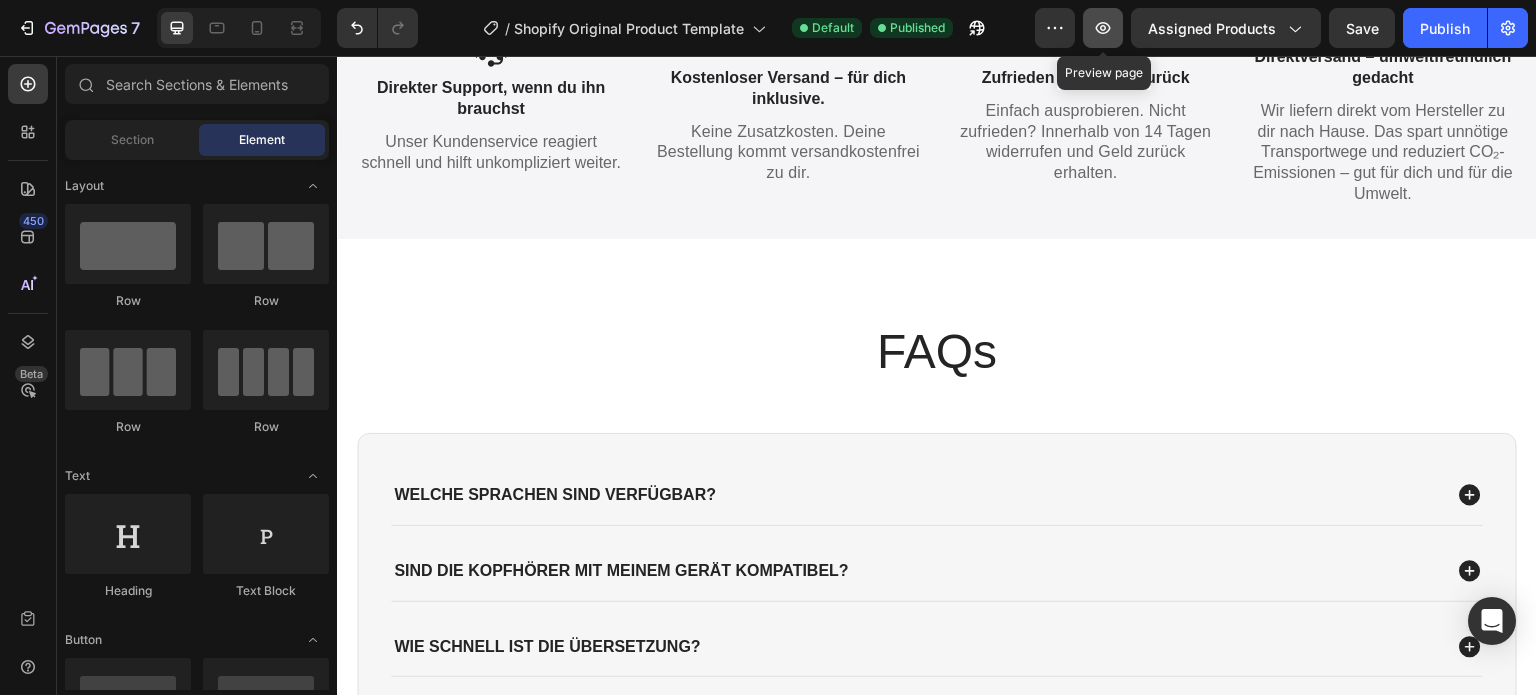 click 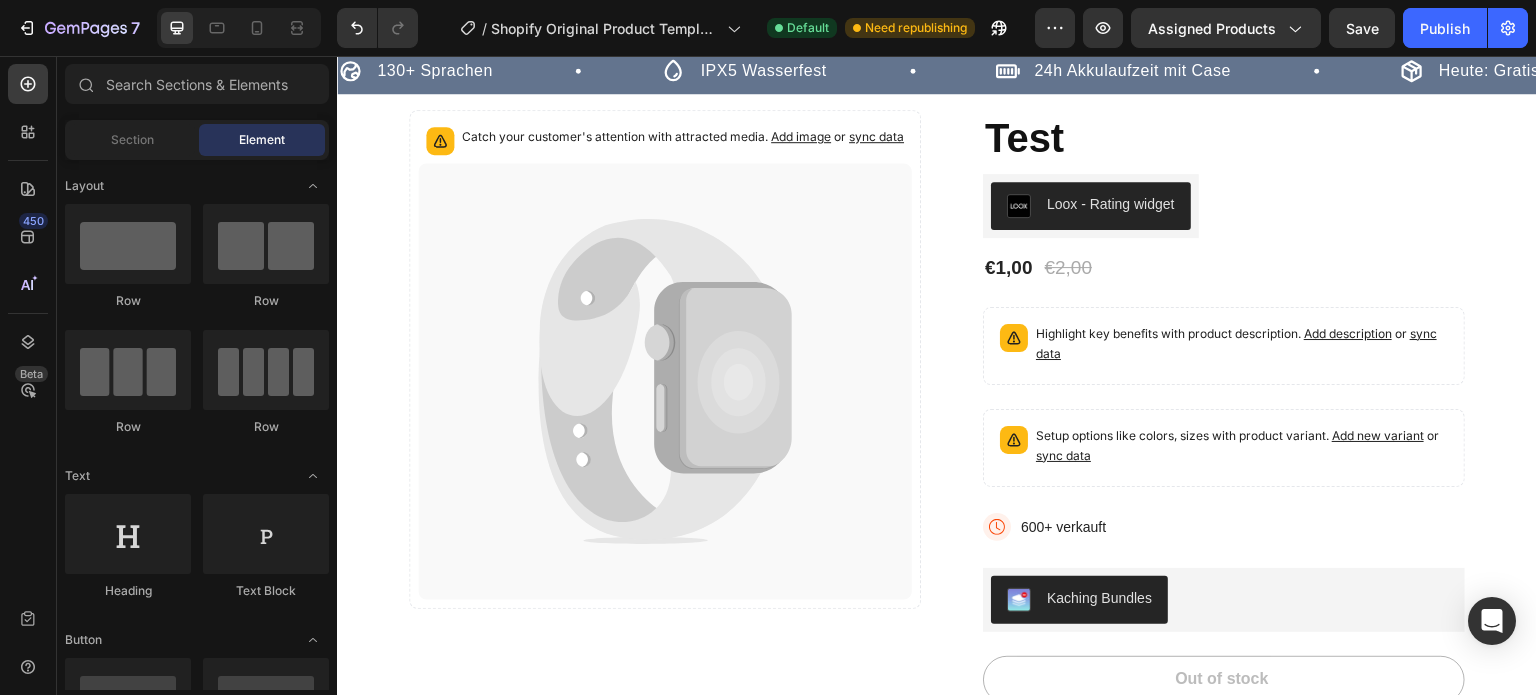 scroll, scrollTop: 0, scrollLeft: 0, axis: both 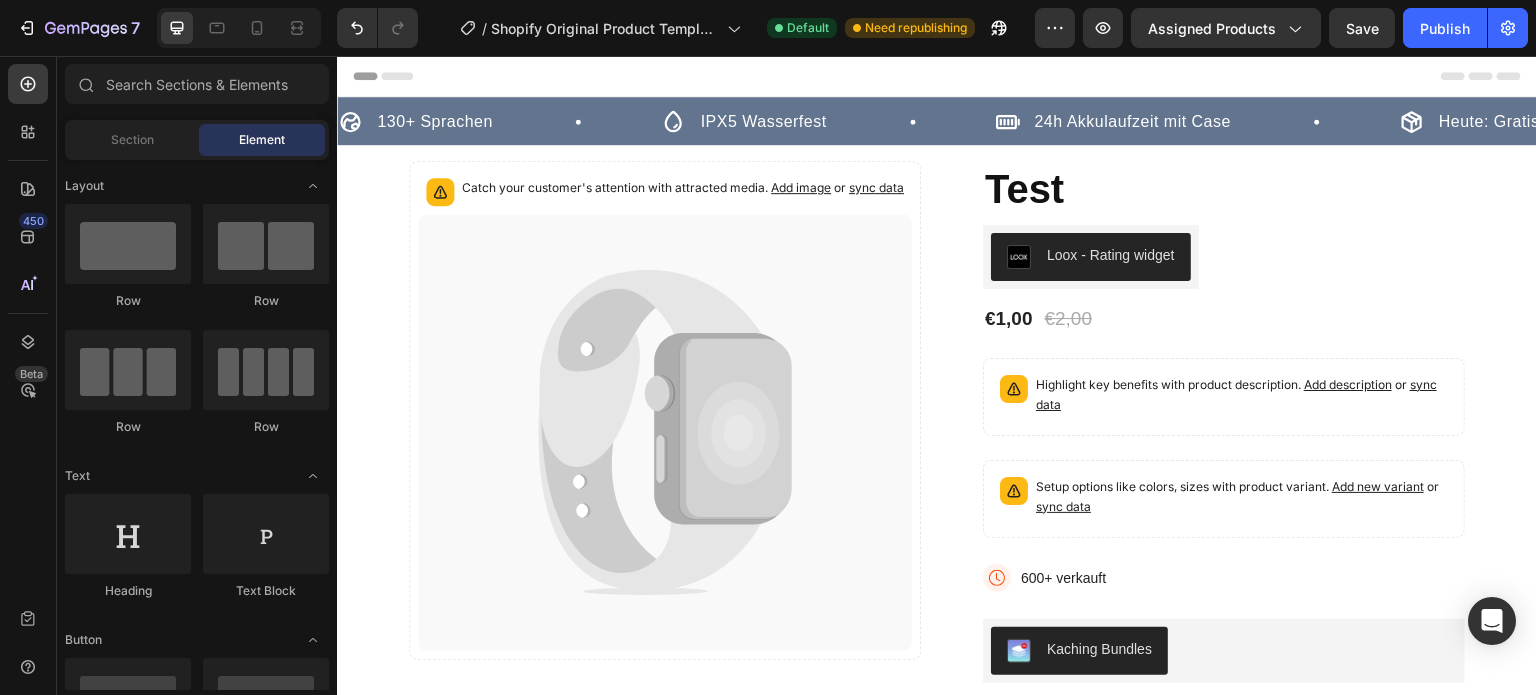 click 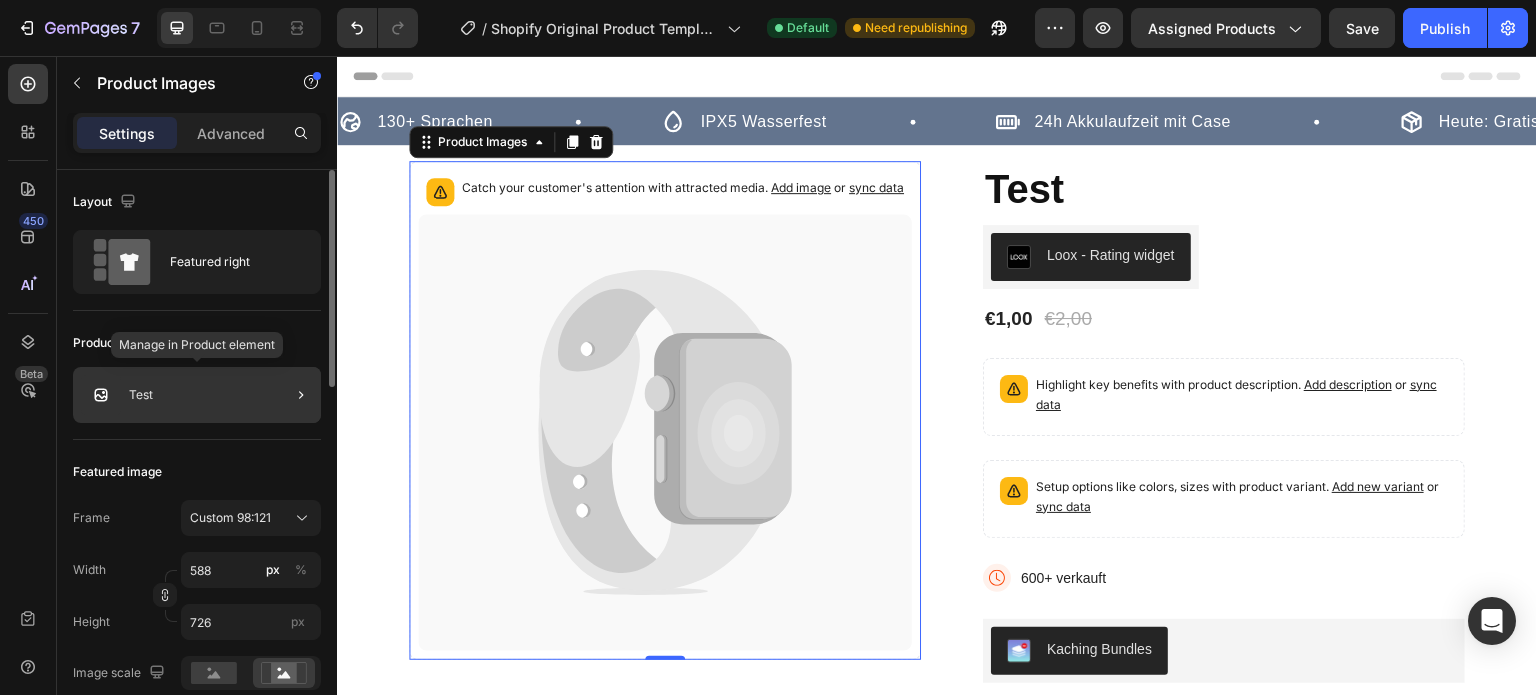 click on "Test" 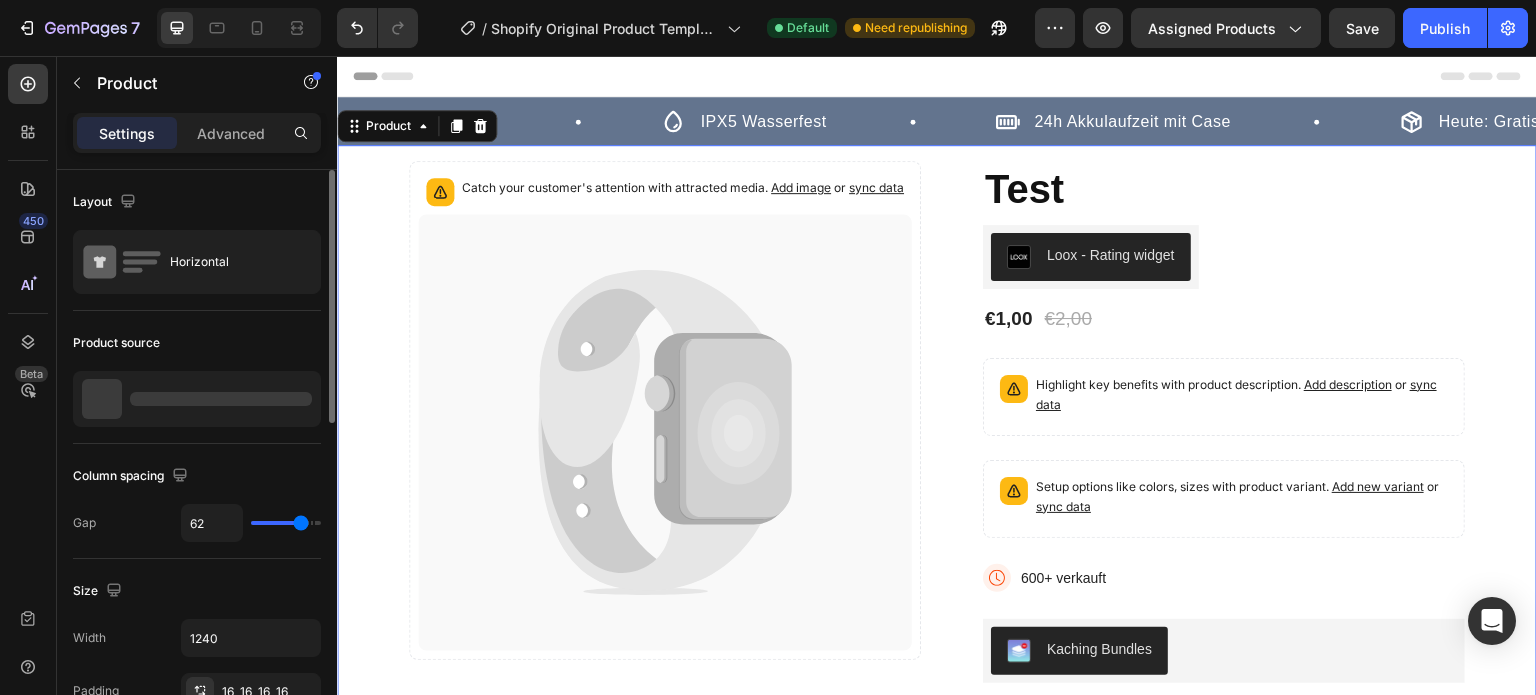 click at bounding box center [221, 399] 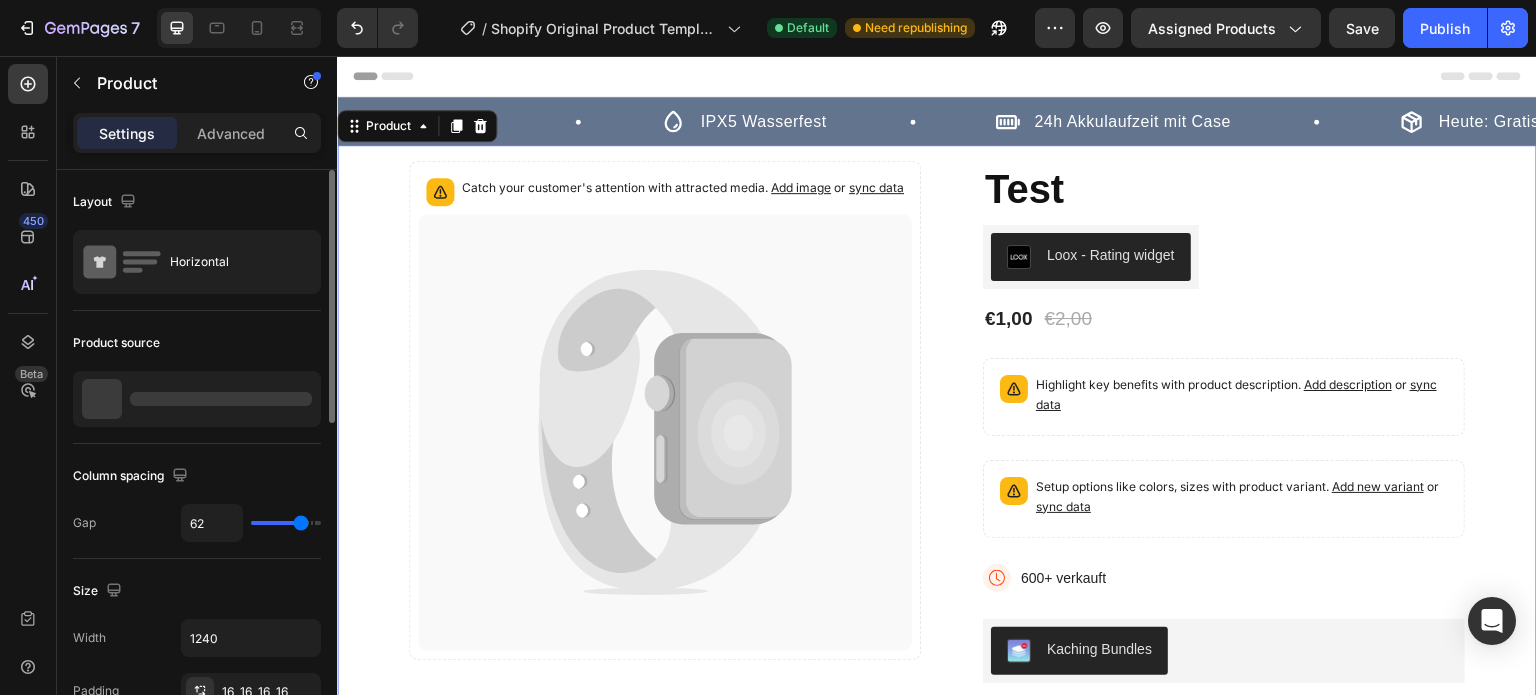 click at bounding box center [221, 399] 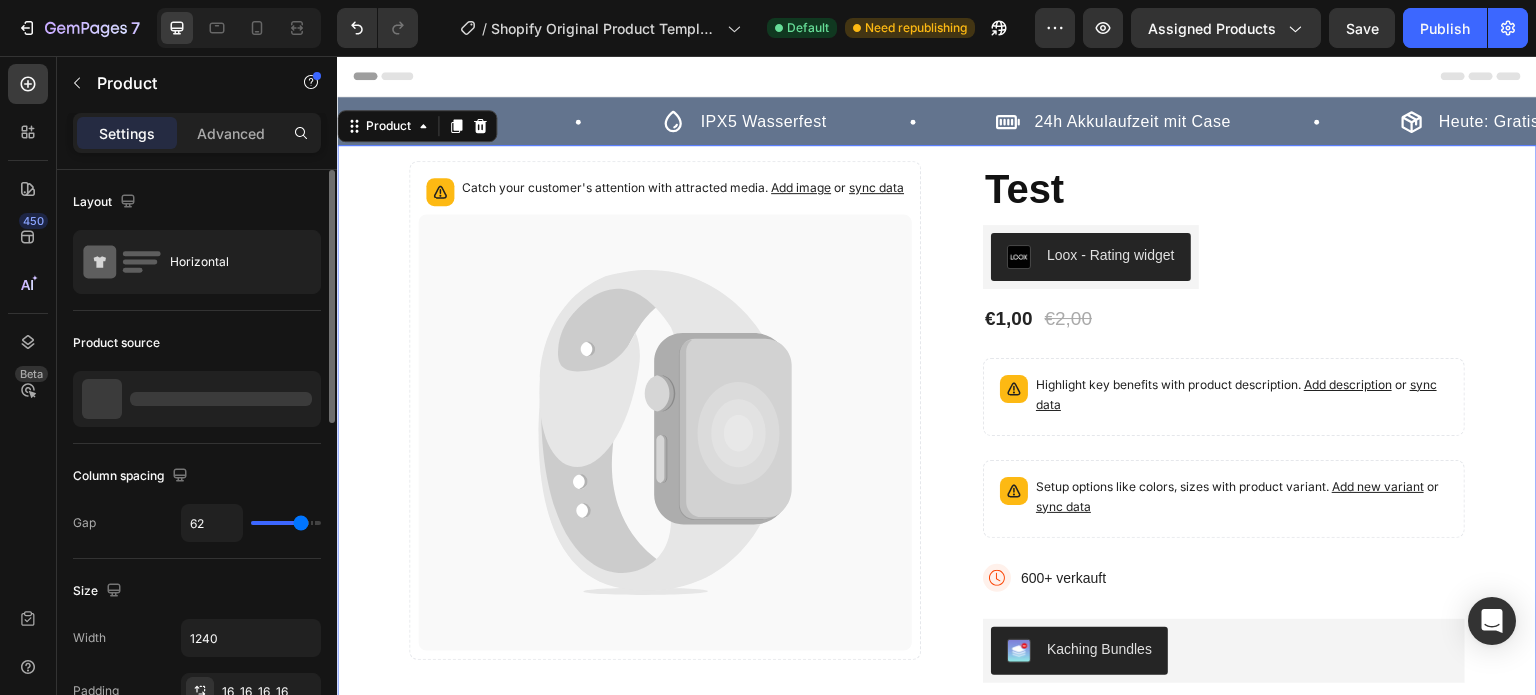 click at bounding box center (221, 399) 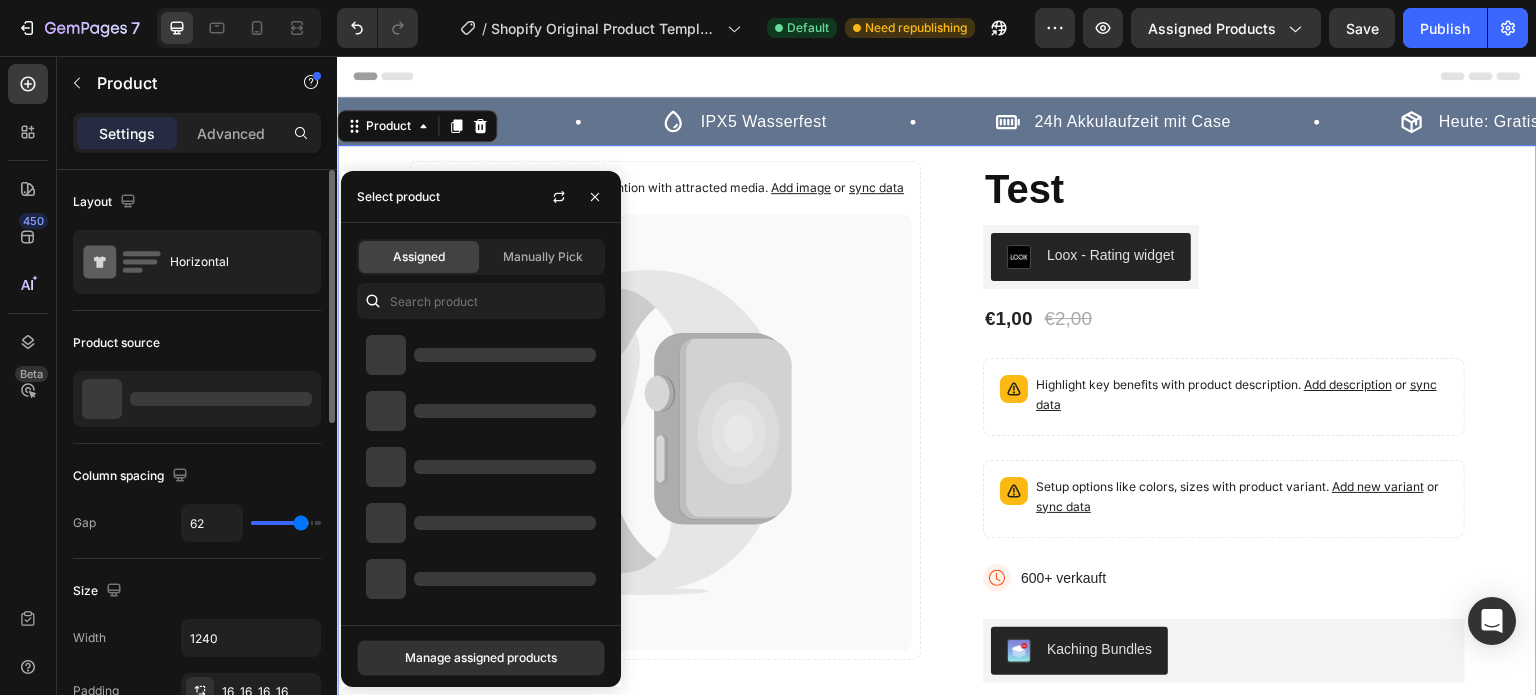 drag, startPoint x: 220, startPoint y: 394, endPoint x: 210, endPoint y: 395, distance: 10.049875 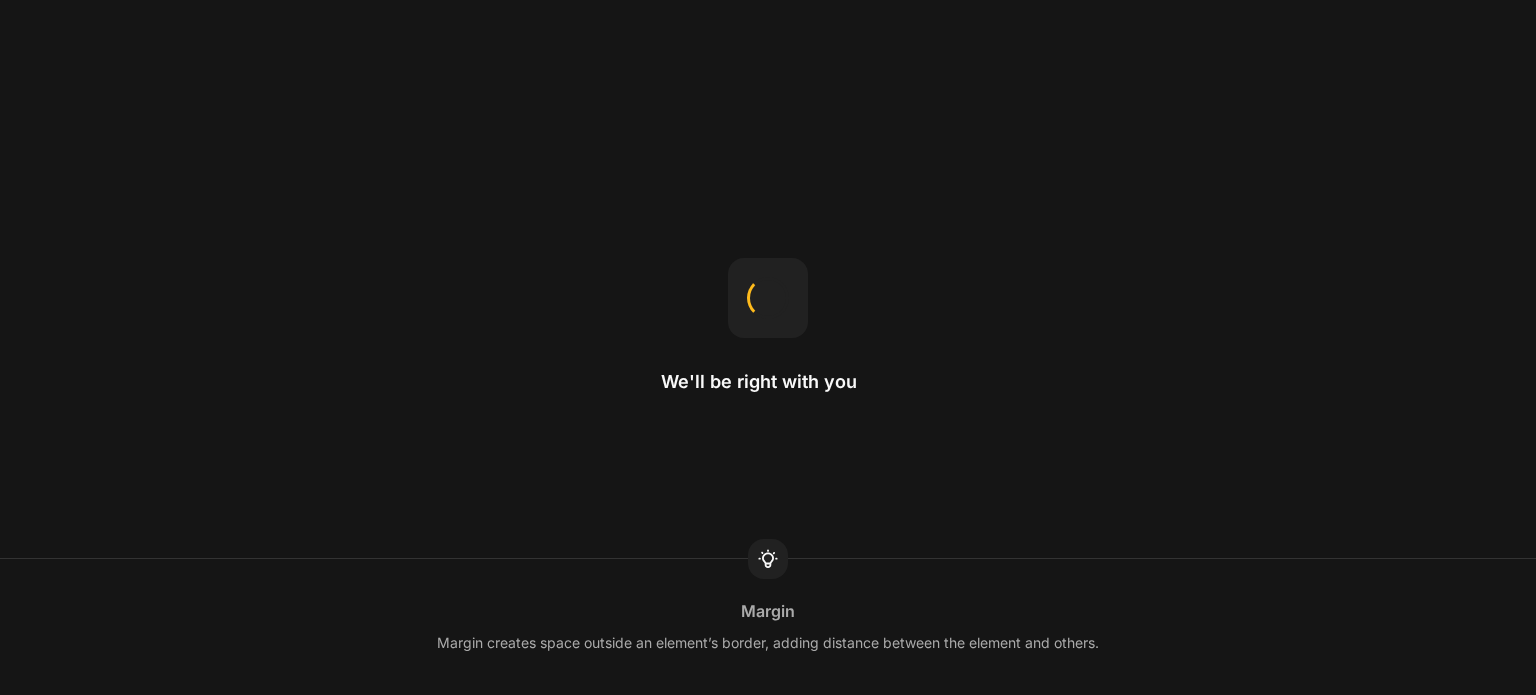 scroll, scrollTop: 0, scrollLeft: 0, axis: both 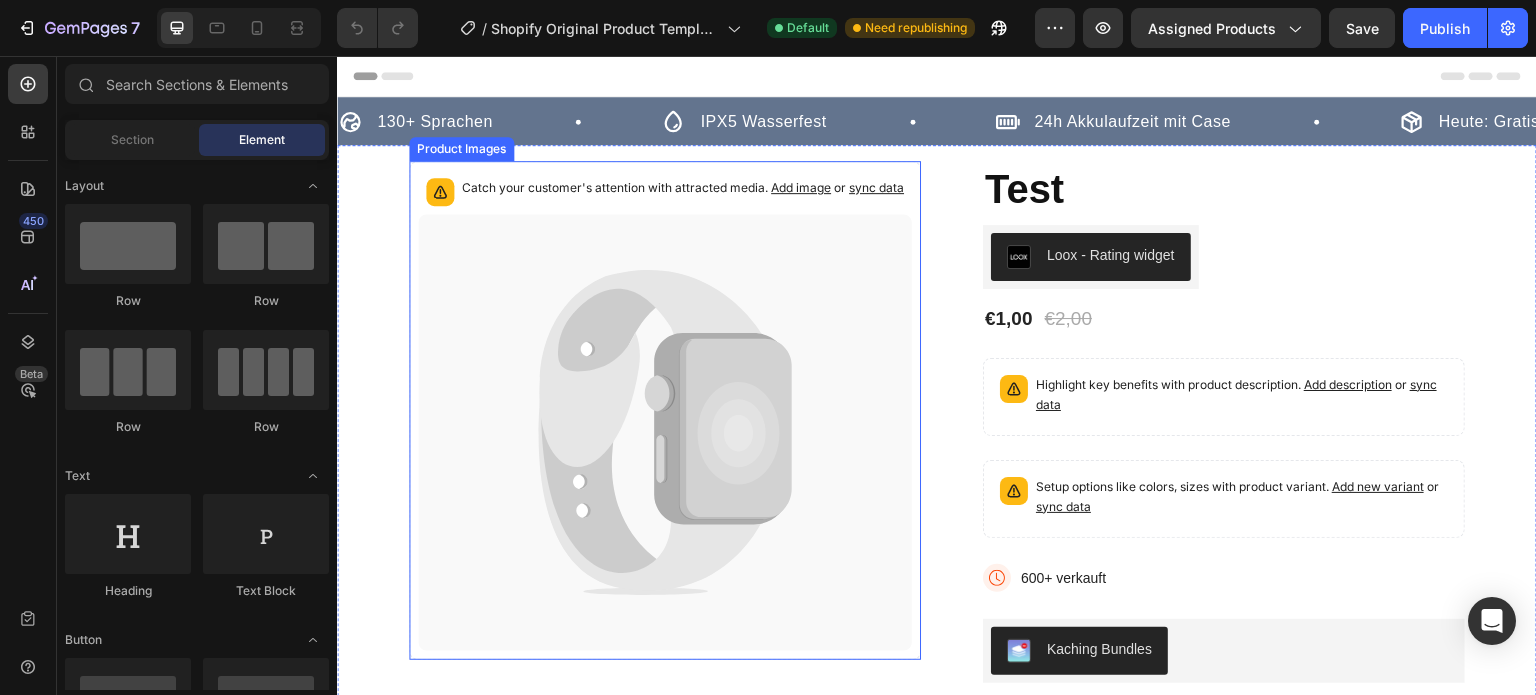 click 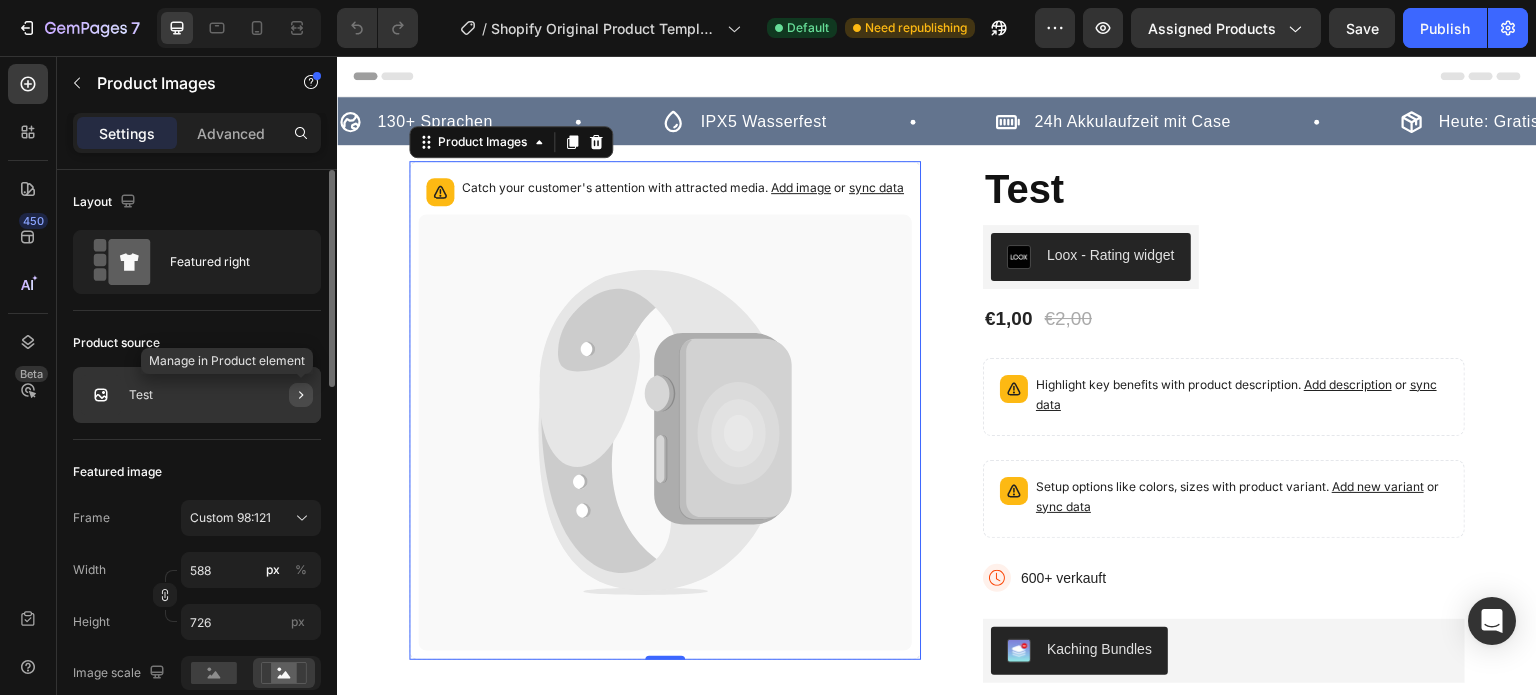 click 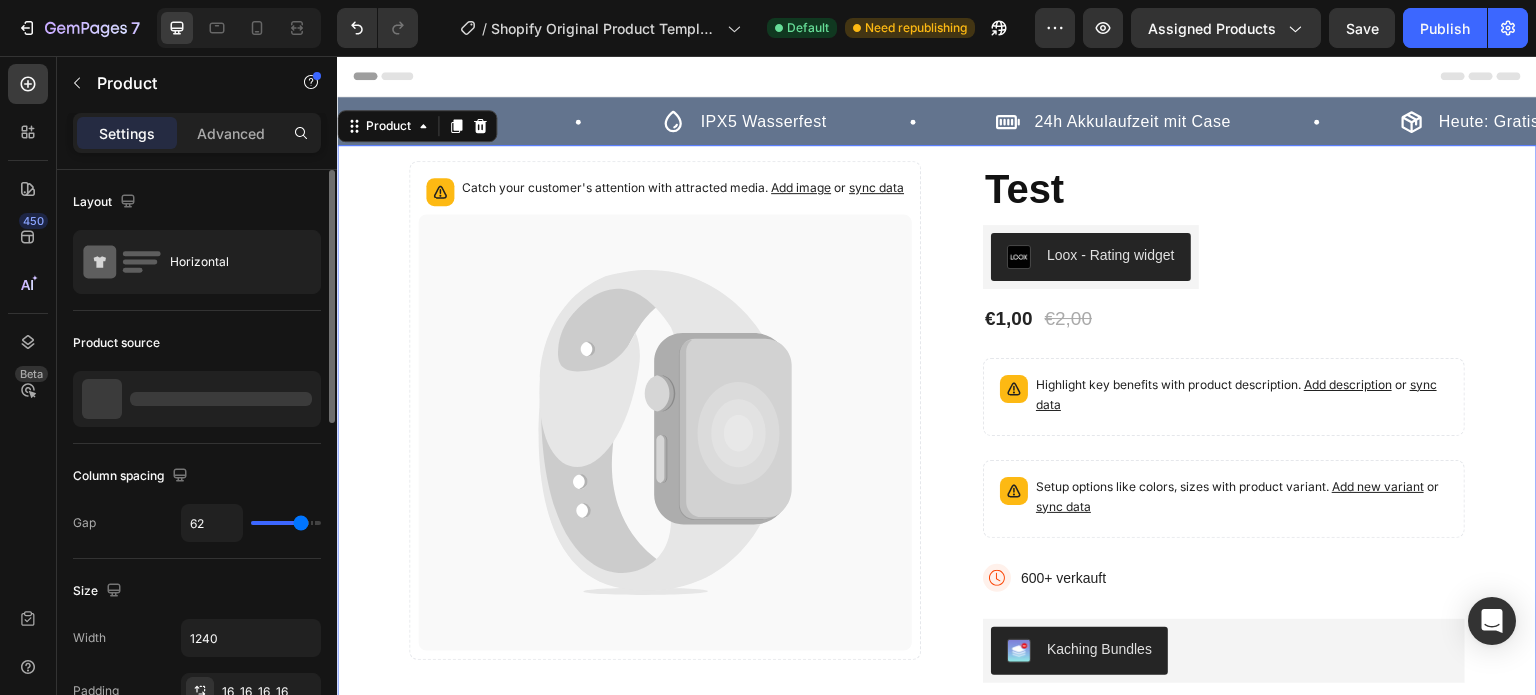 click at bounding box center (221, 399) 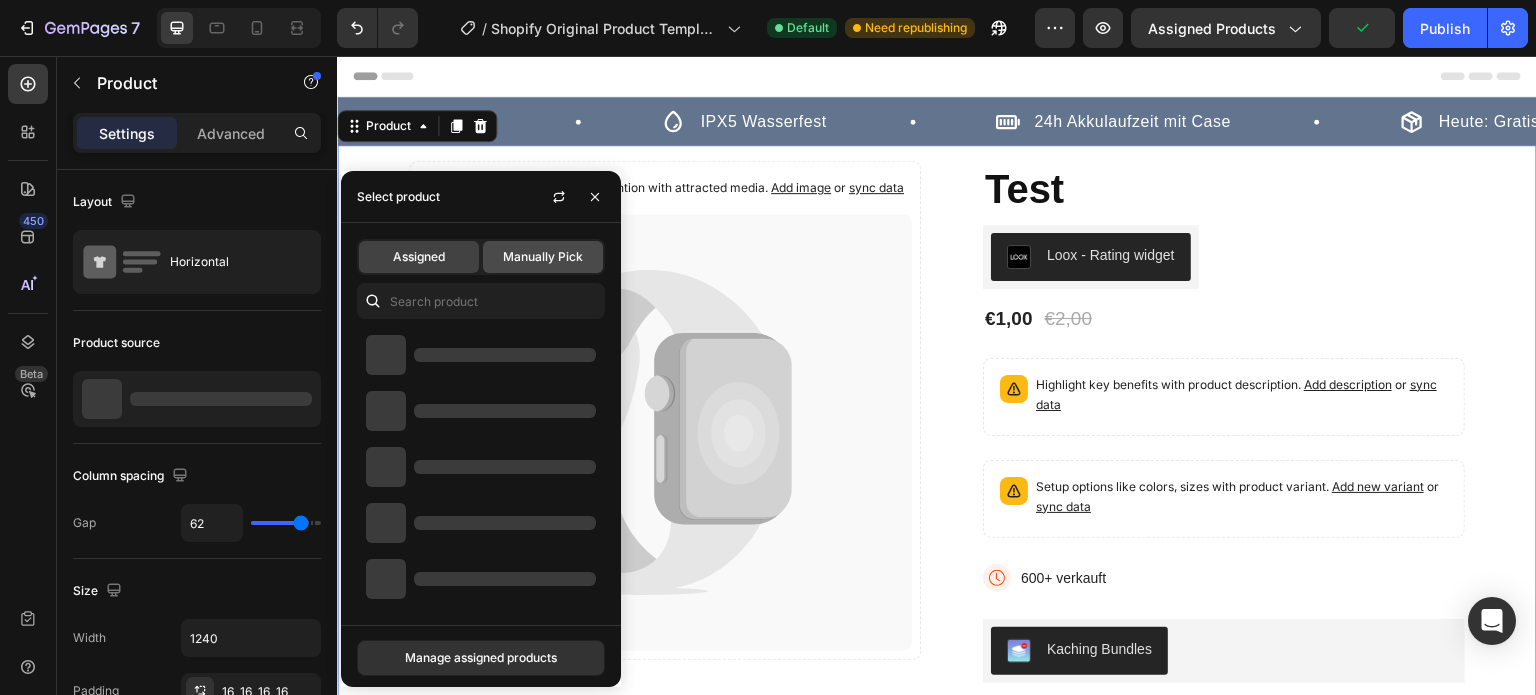 click on "Manually Pick" 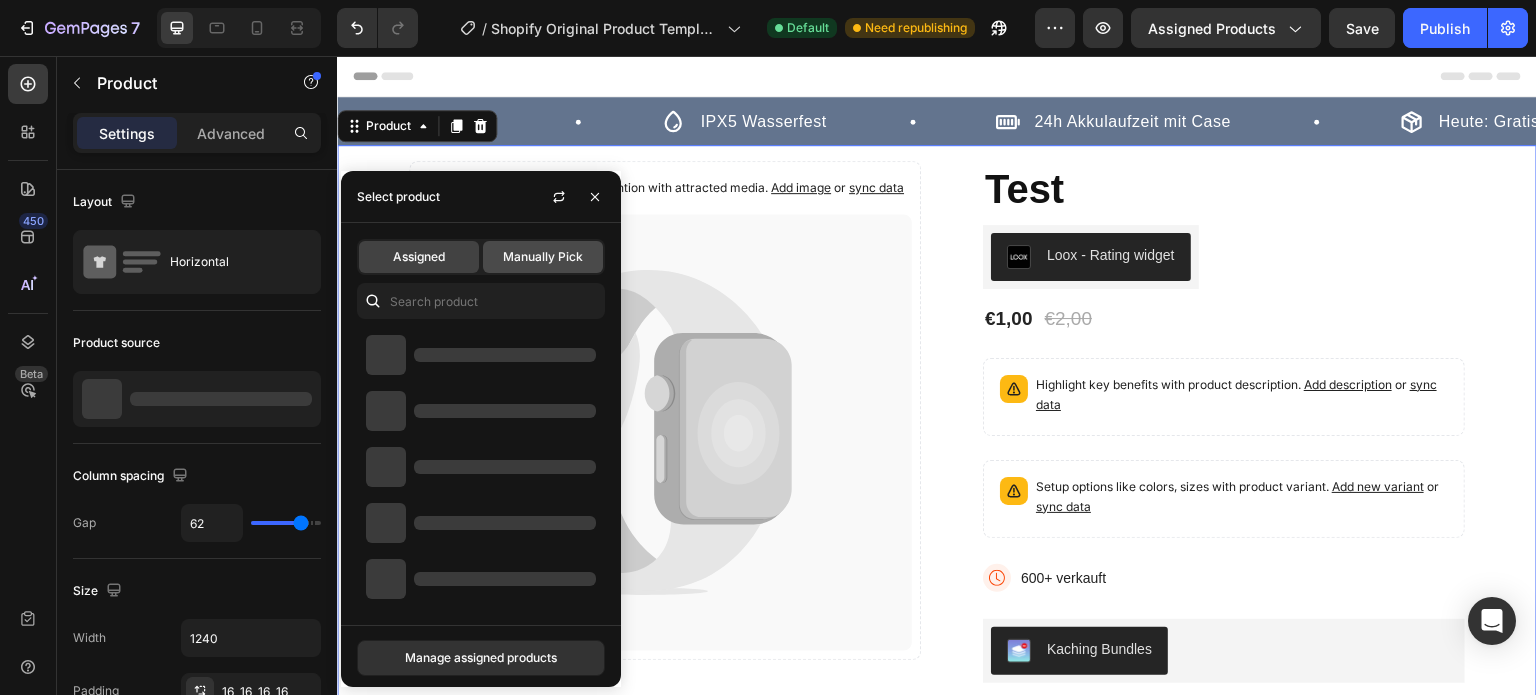 click on "Manually Pick" 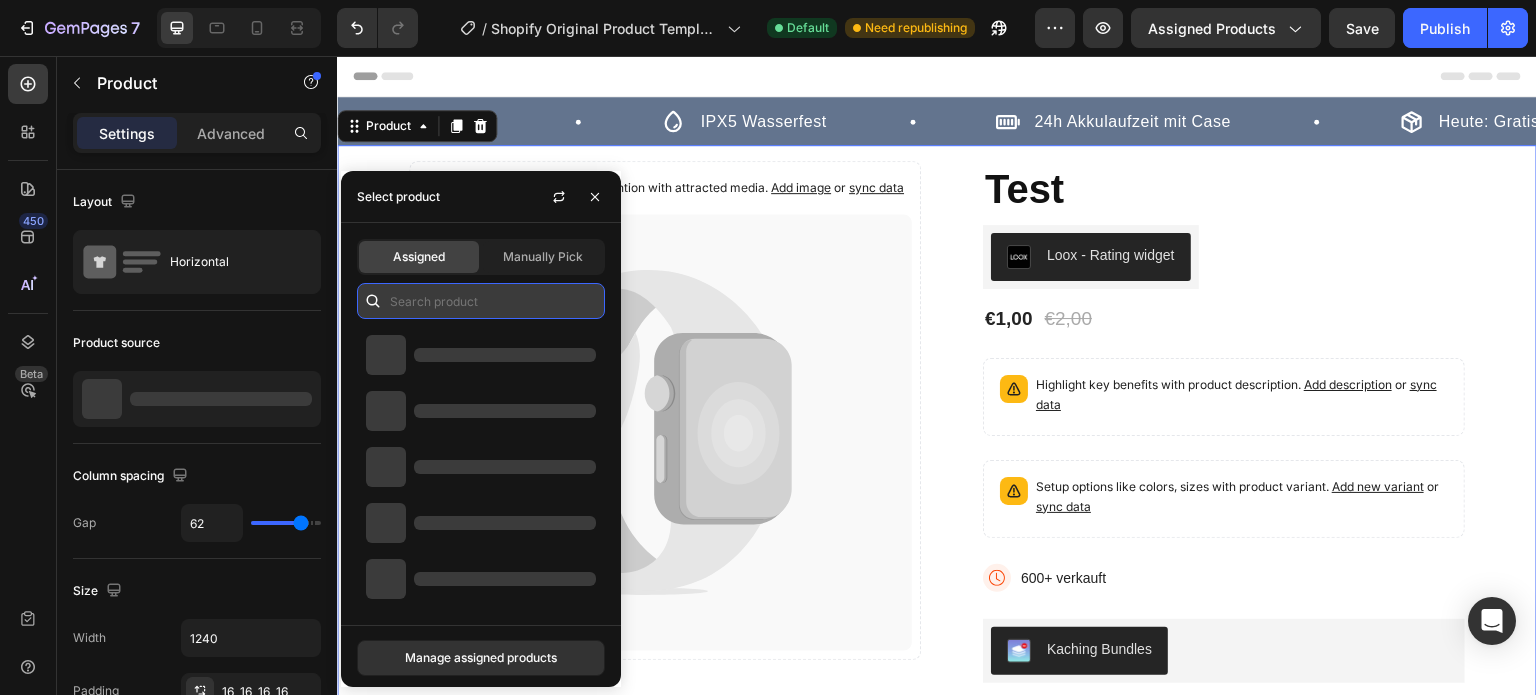 click at bounding box center (481, 301) 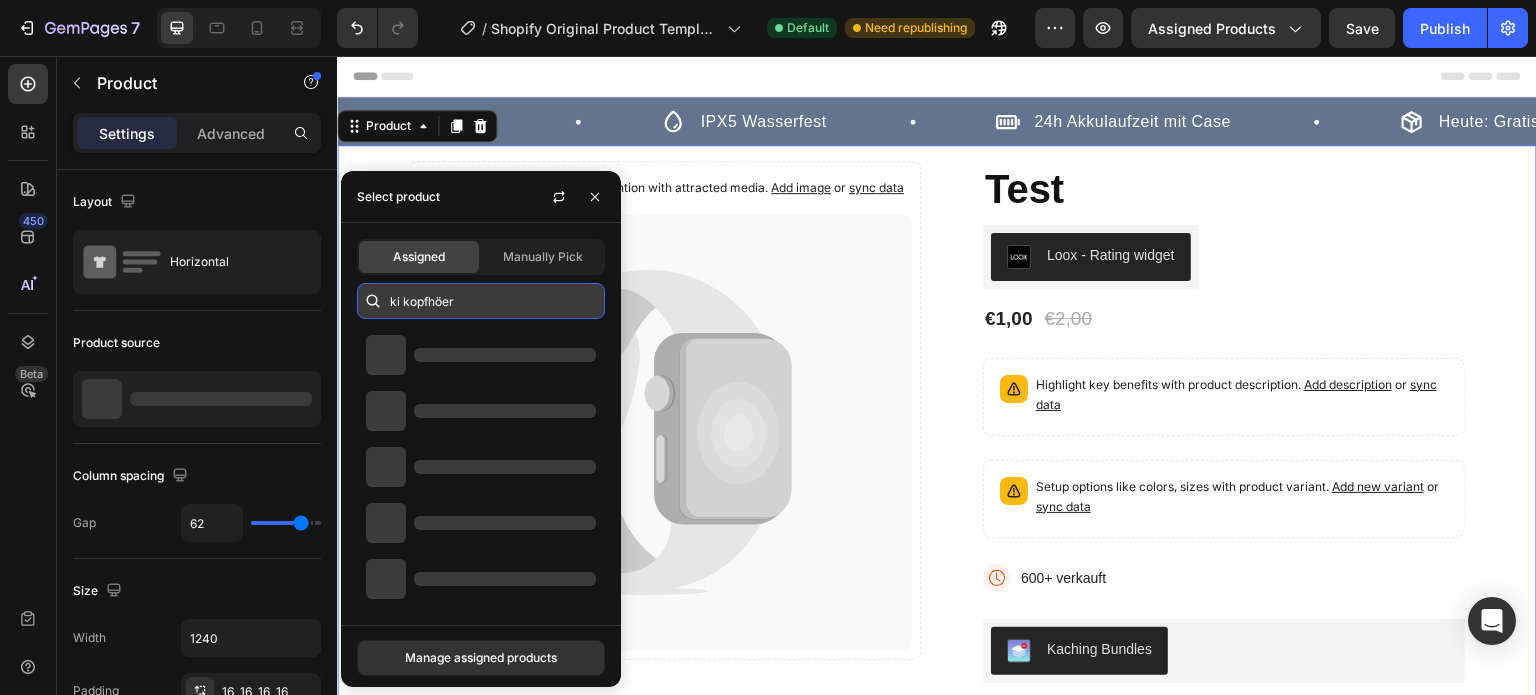 type on "ki kopfhöer" 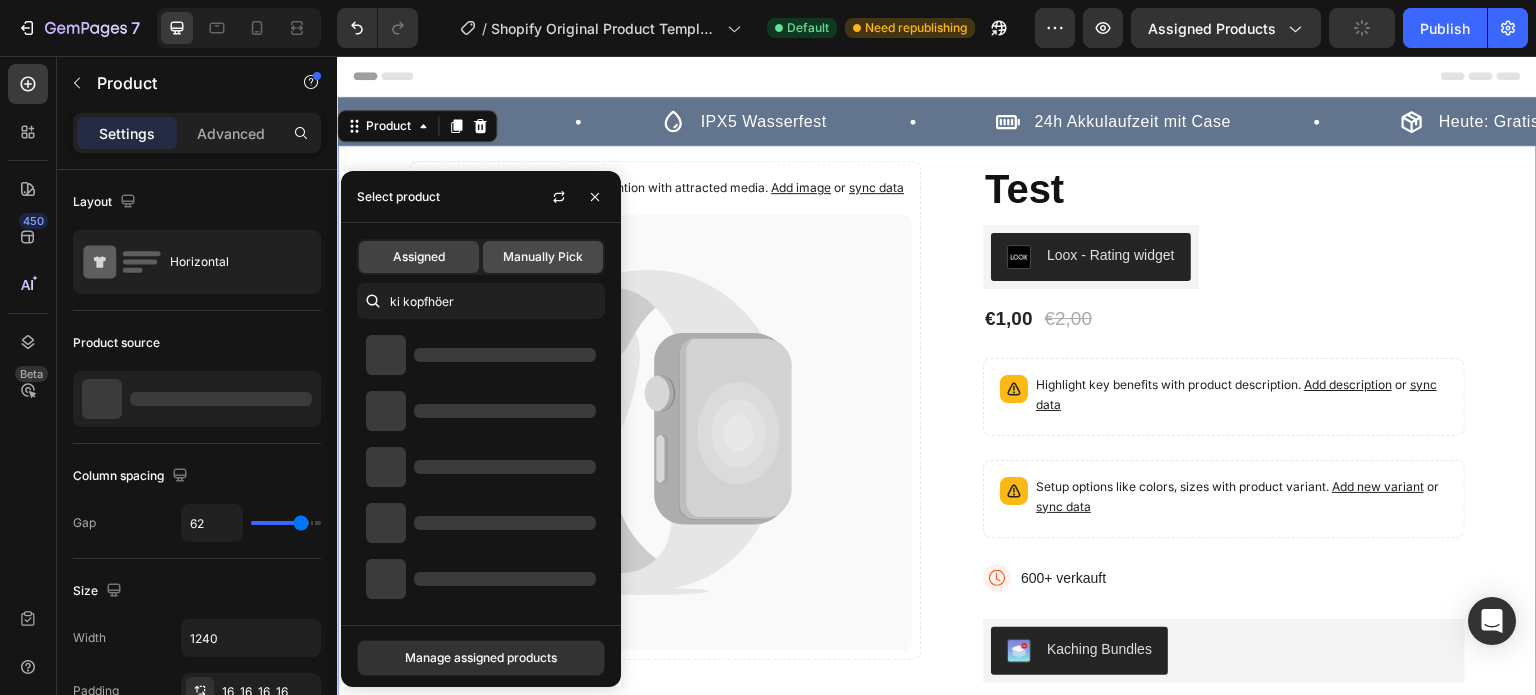 click on "Manually Pick" 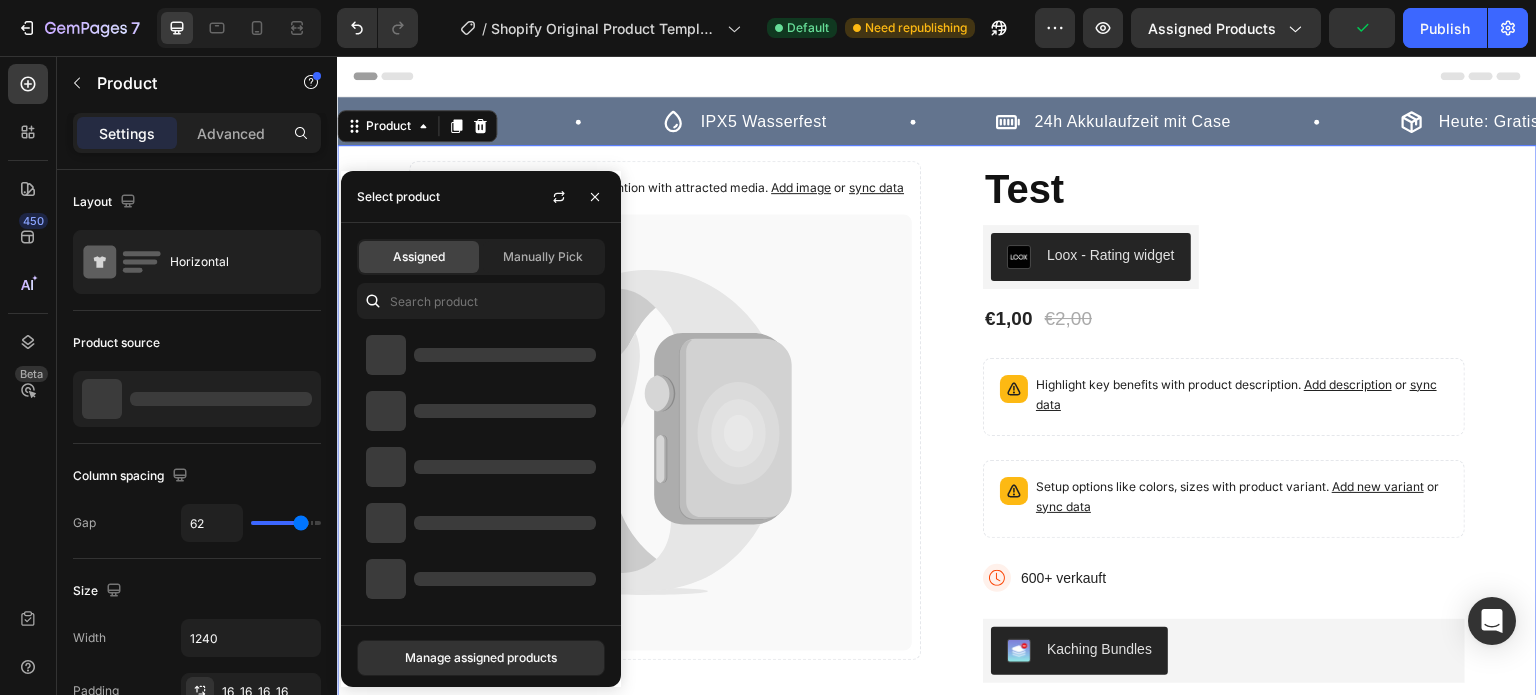 click on "Assigned" 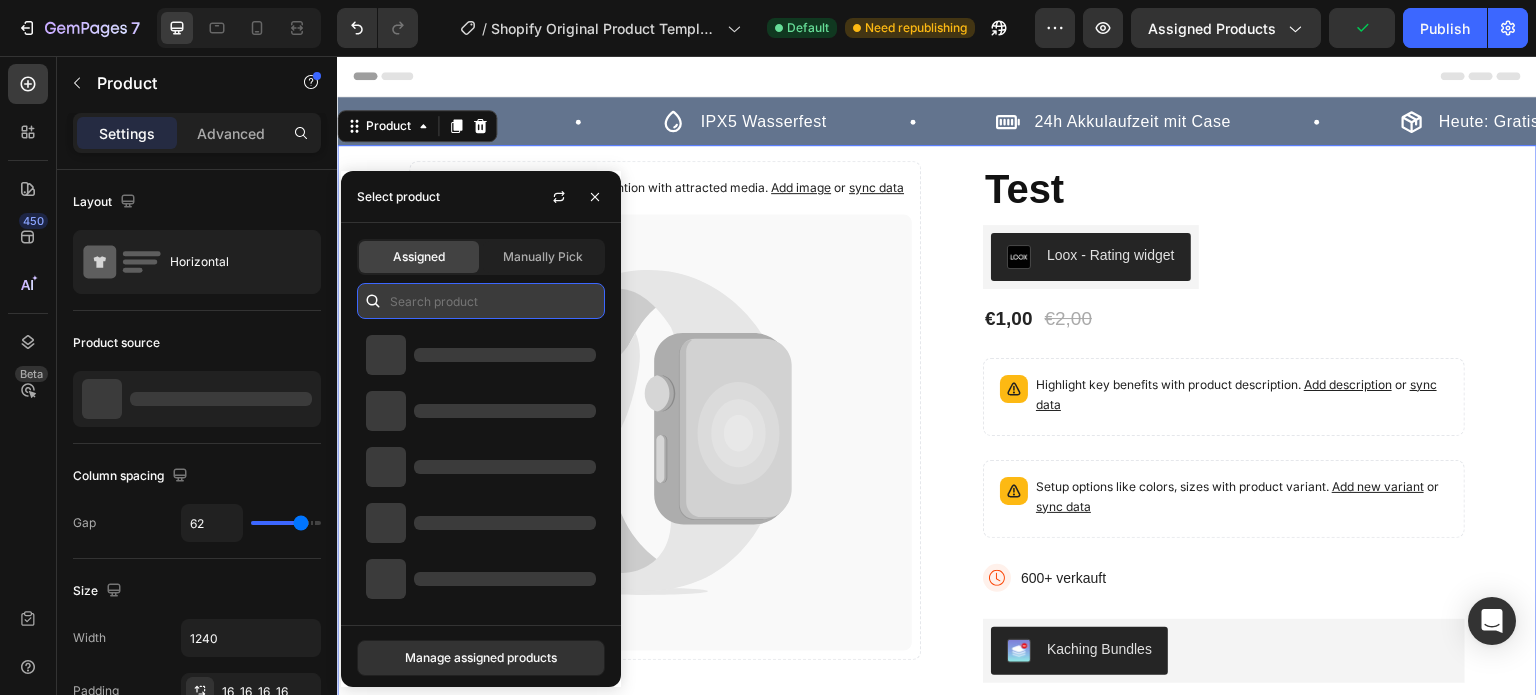 click at bounding box center (481, 301) 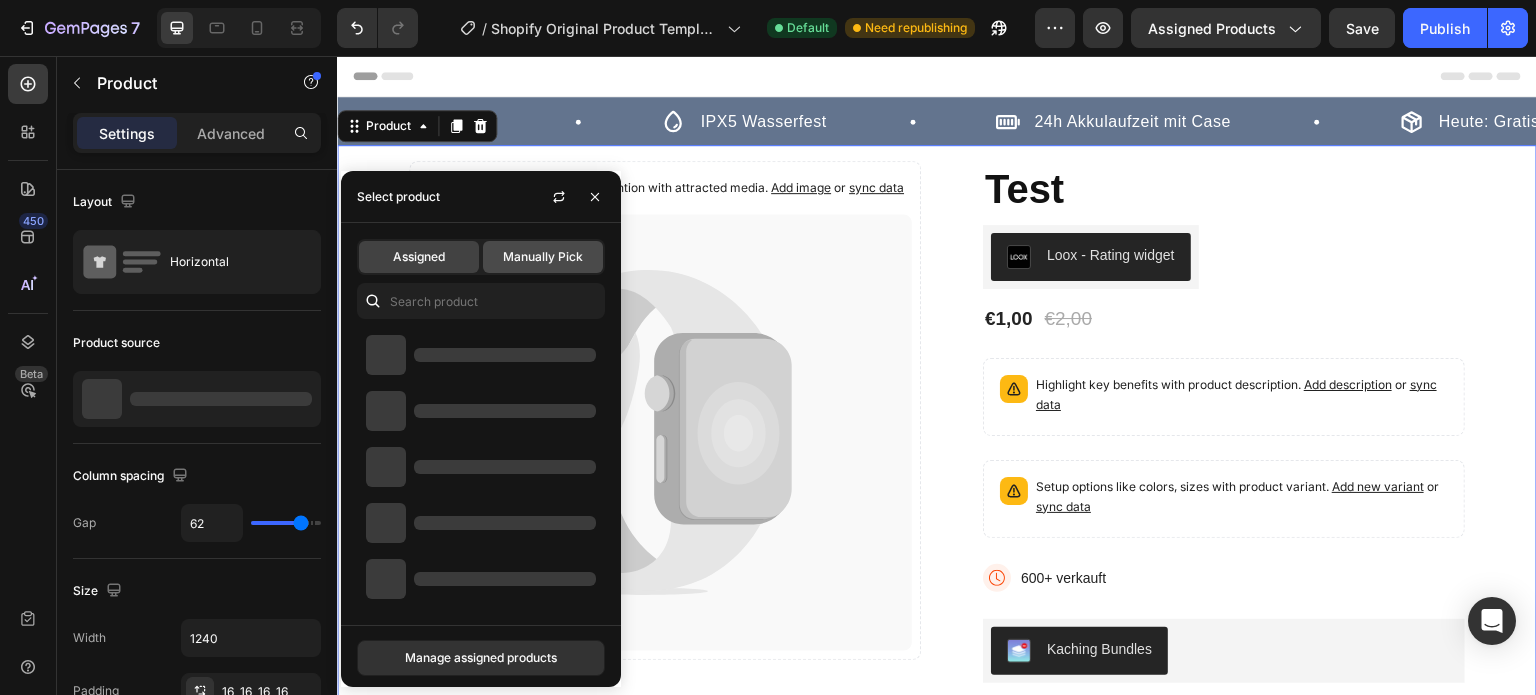 click on "Manually Pick" 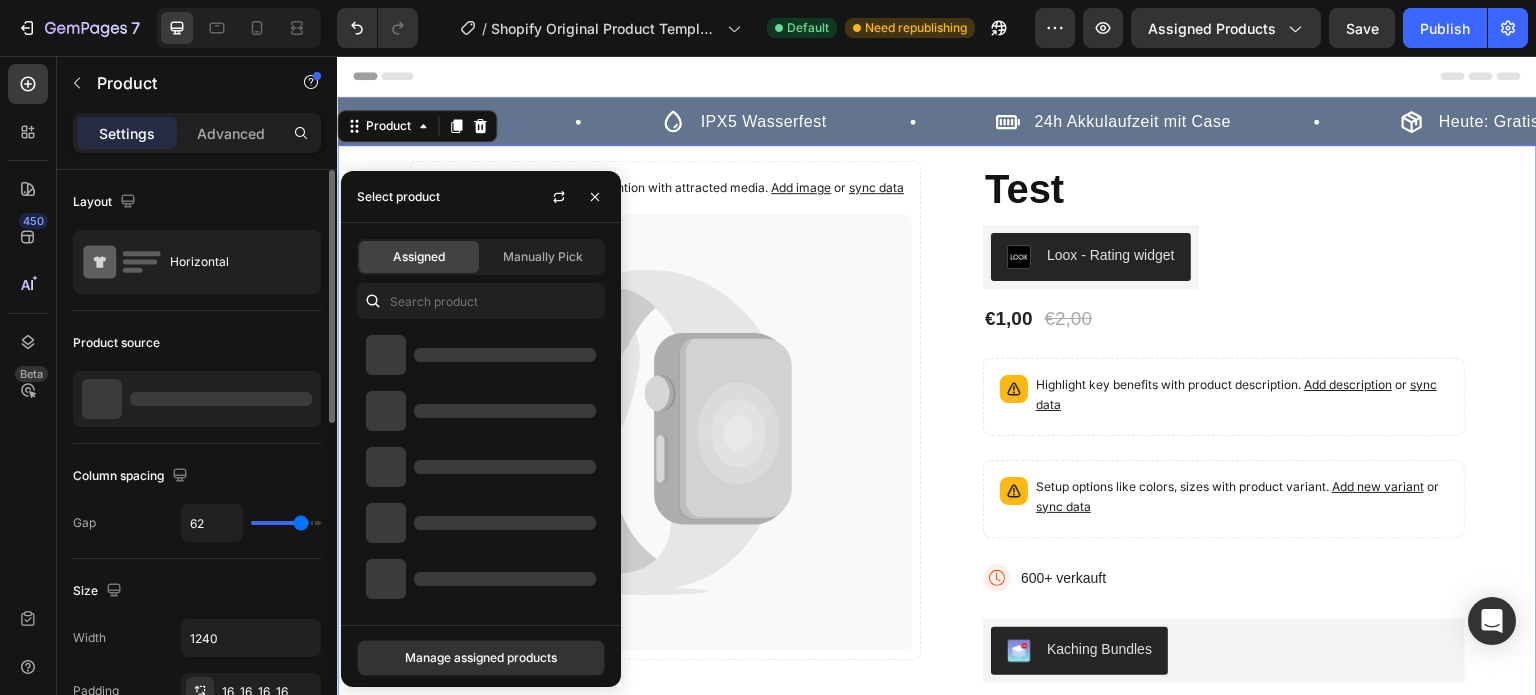 click on "Product source" at bounding box center (197, 343) 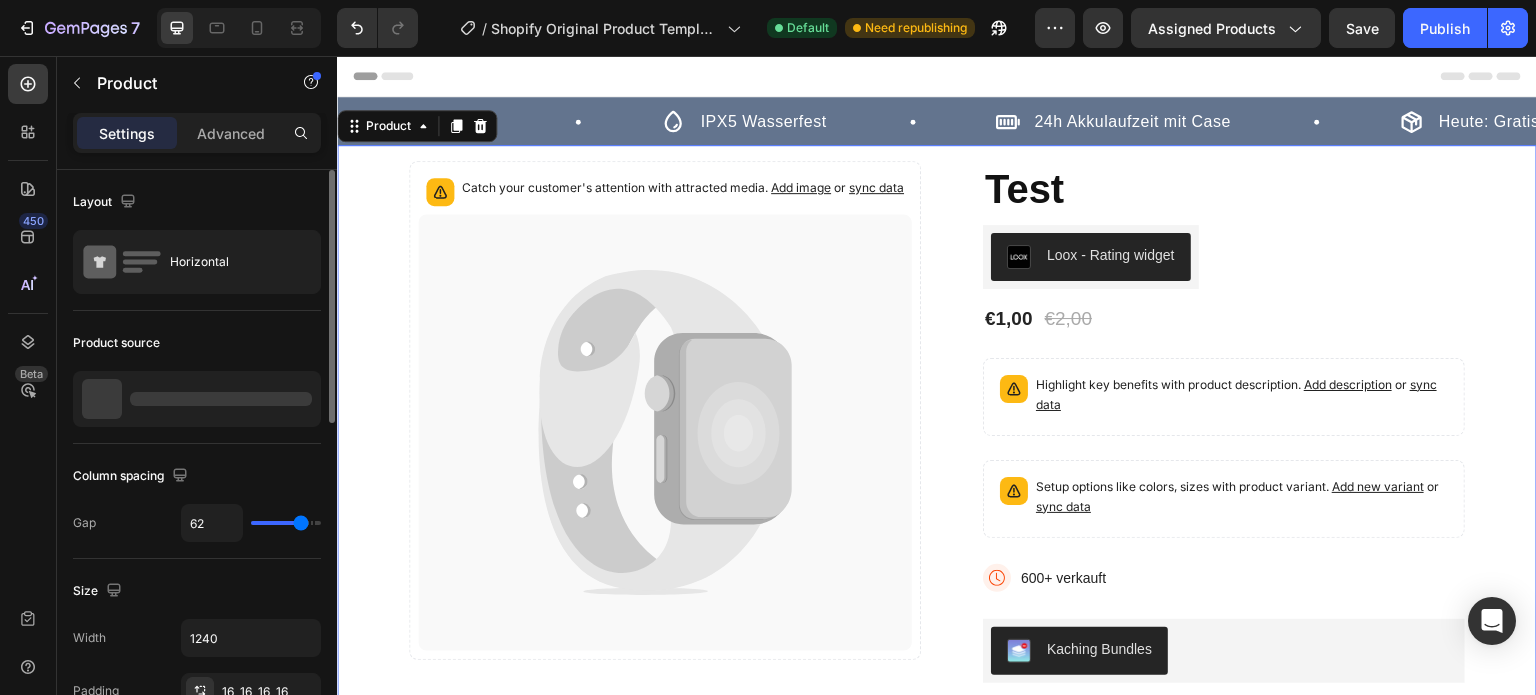 click at bounding box center (221, 399) 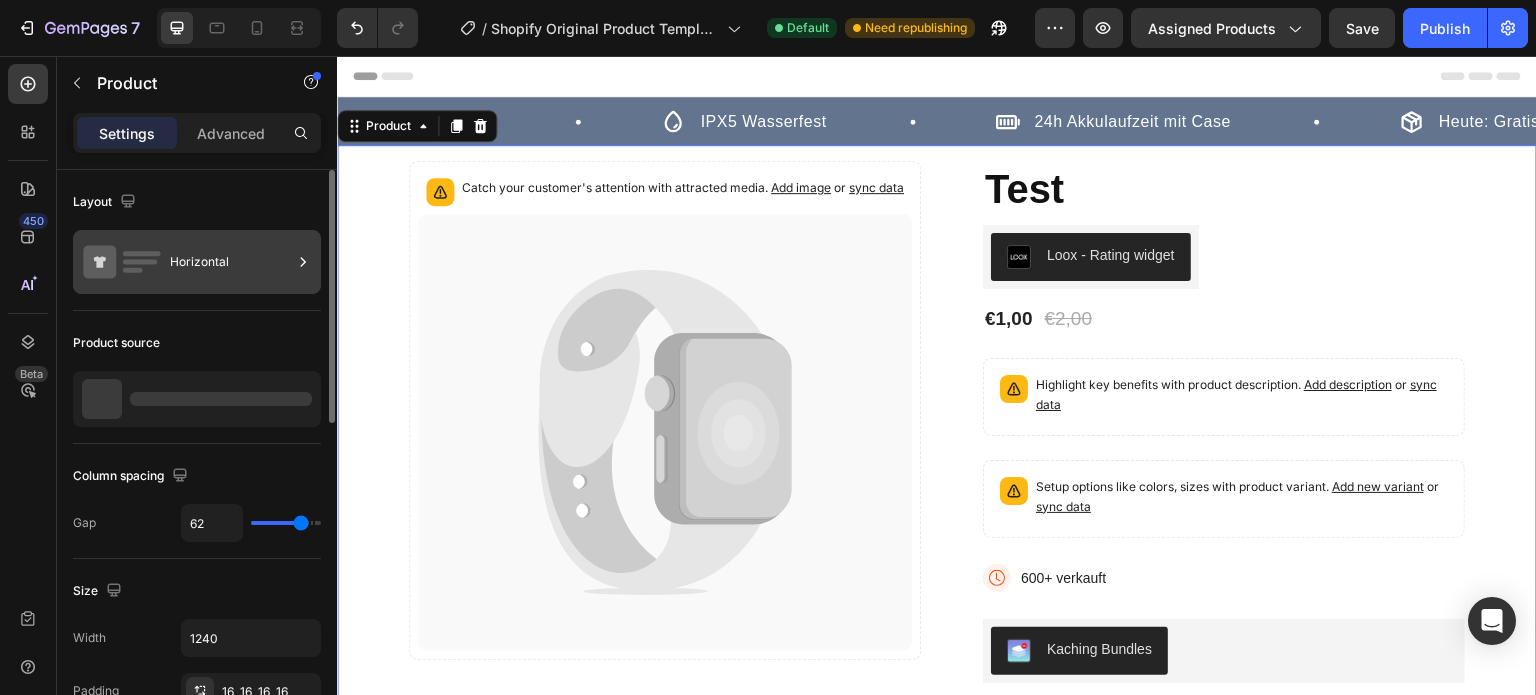 click on "Horizontal" at bounding box center (231, 262) 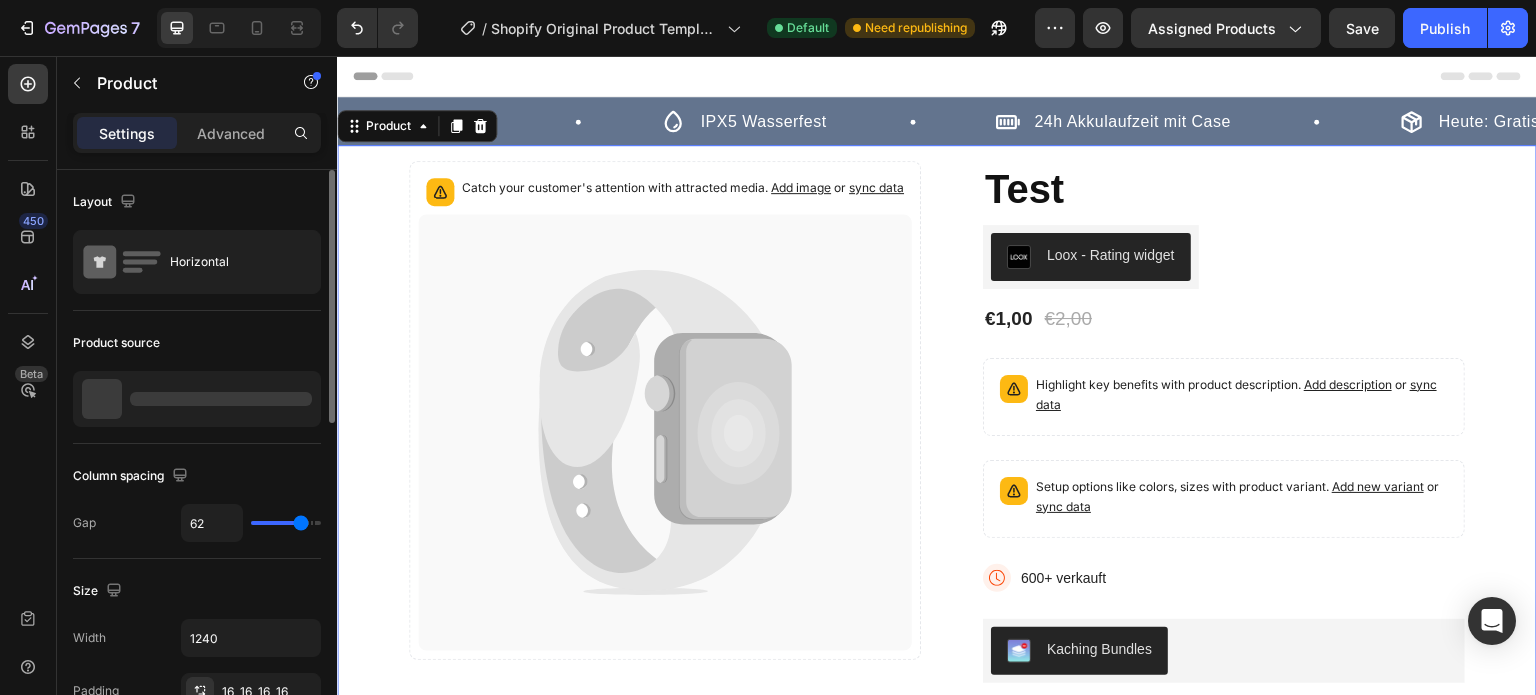 click on "Product source" at bounding box center [197, 343] 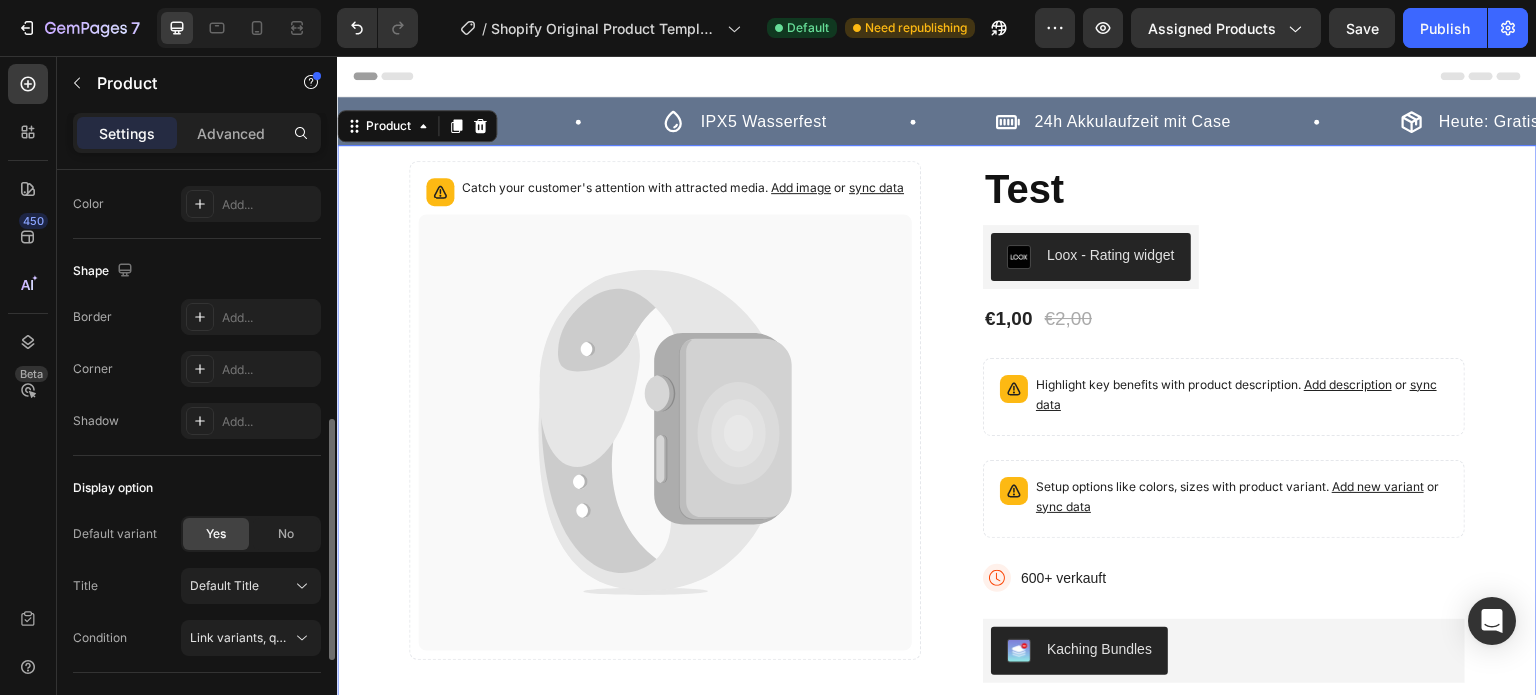 scroll, scrollTop: 700, scrollLeft: 0, axis: vertical 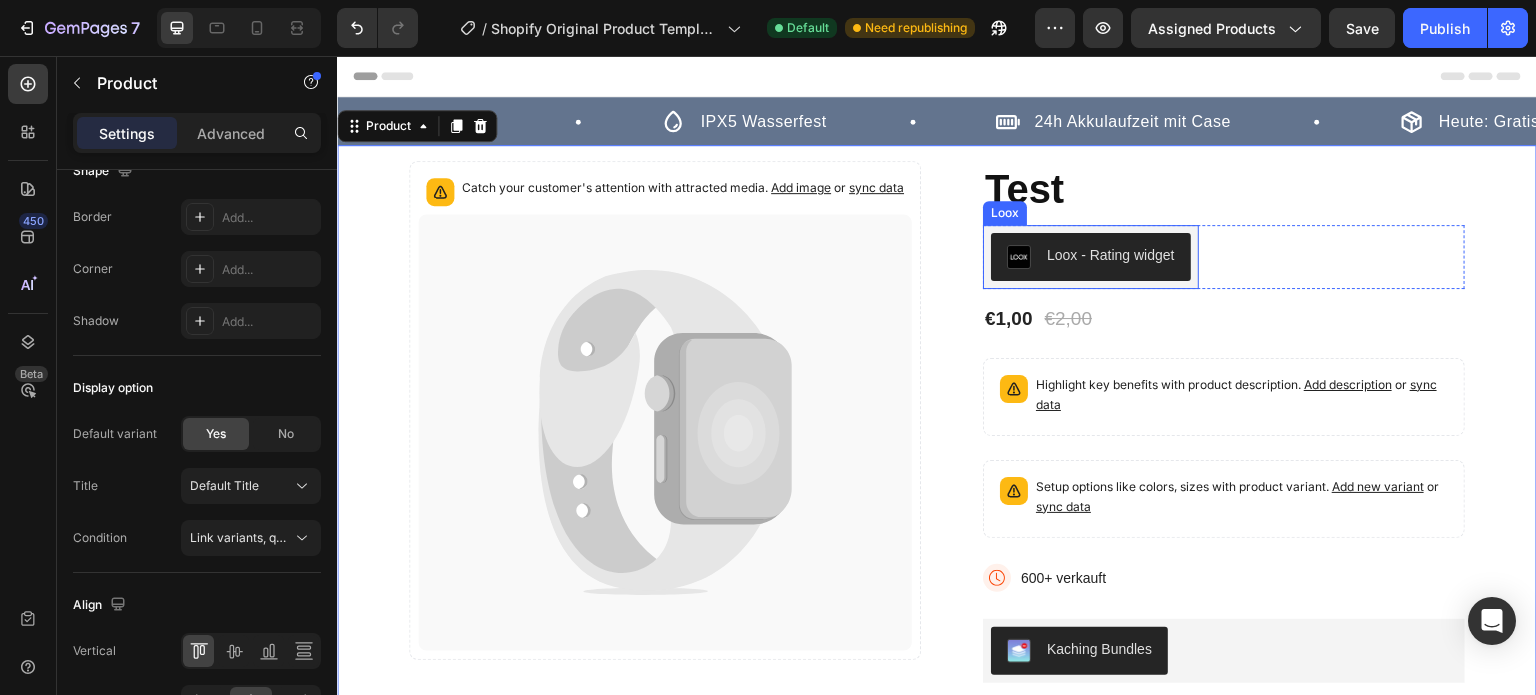 click on "Loox - Rating widget" at bounding box center (1091, 257) 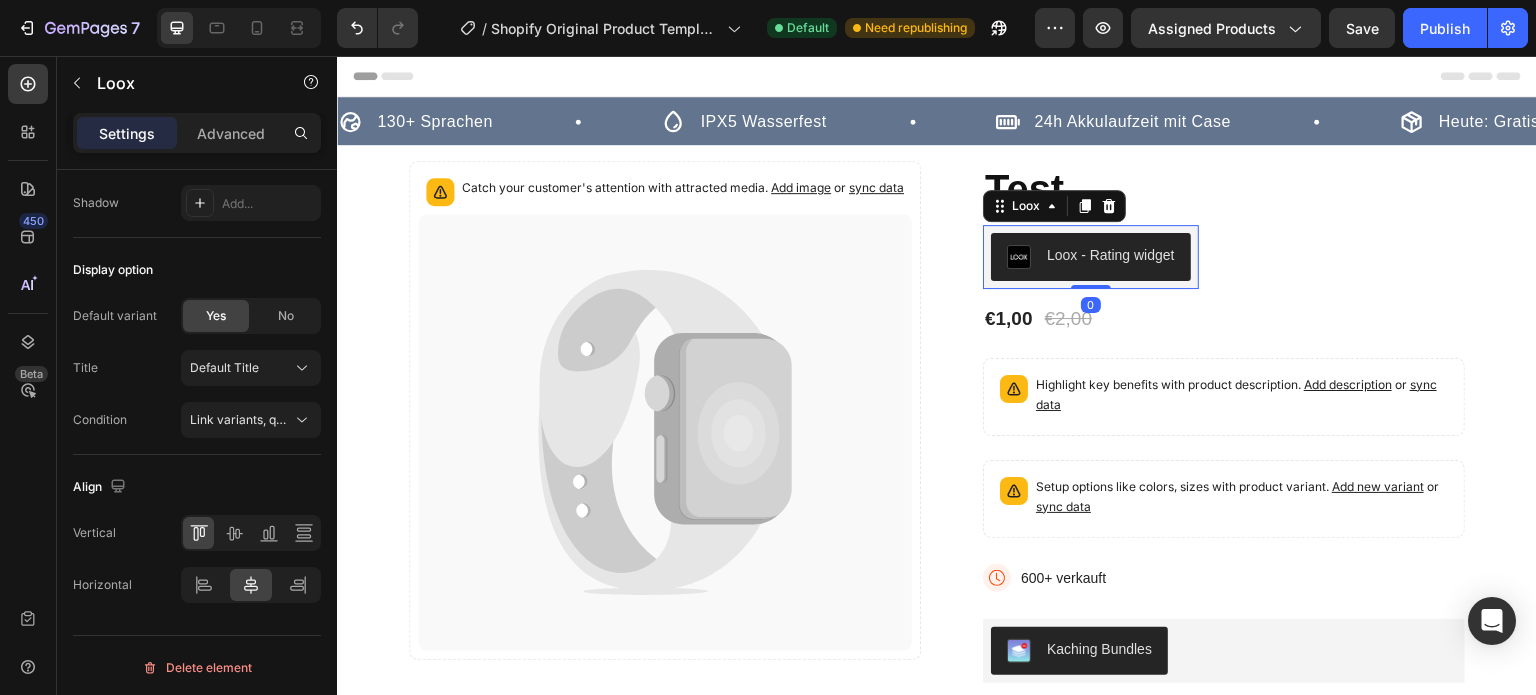 scroll, scrollTop: 0, scrollLeft: 0, axis: both 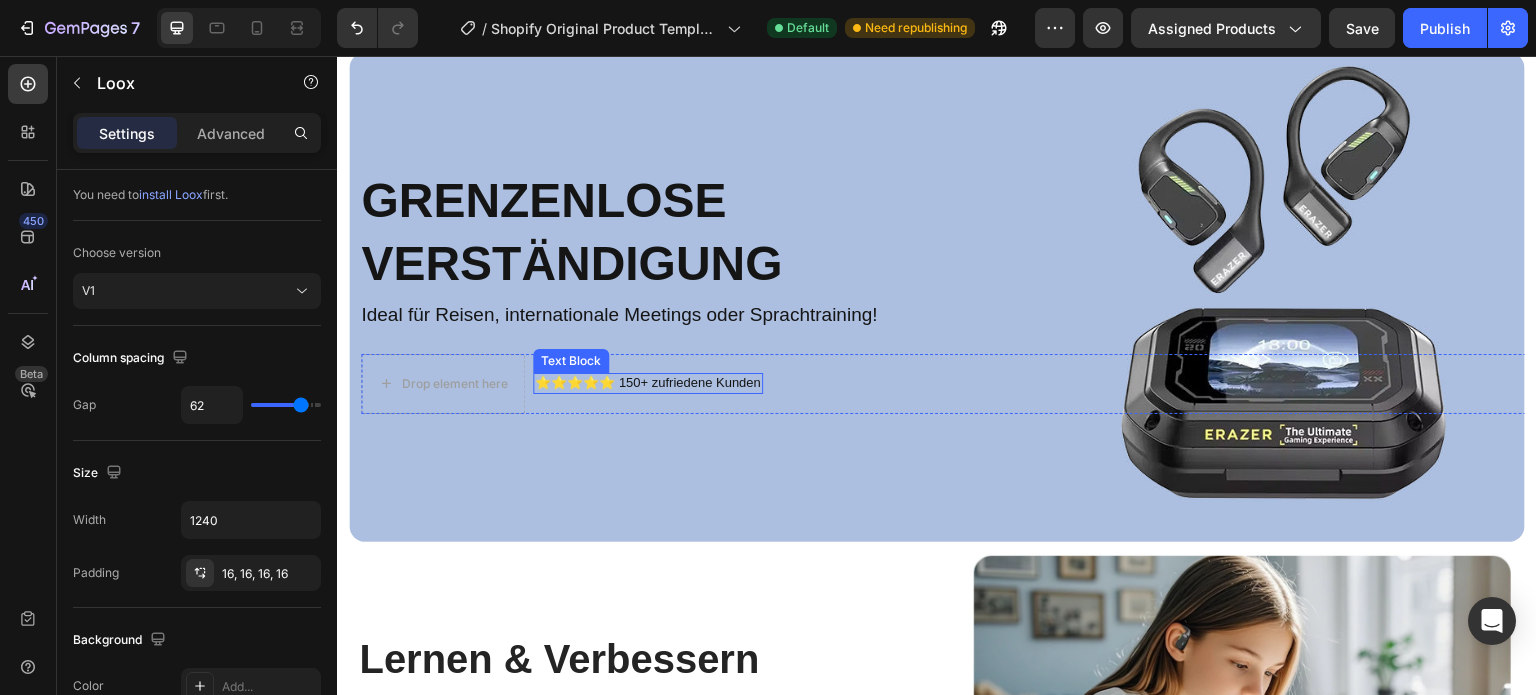 click on "⭐⭐⭐⭐⭐ 150+ zufriedene Kunden" at bounding box center (648, 383) 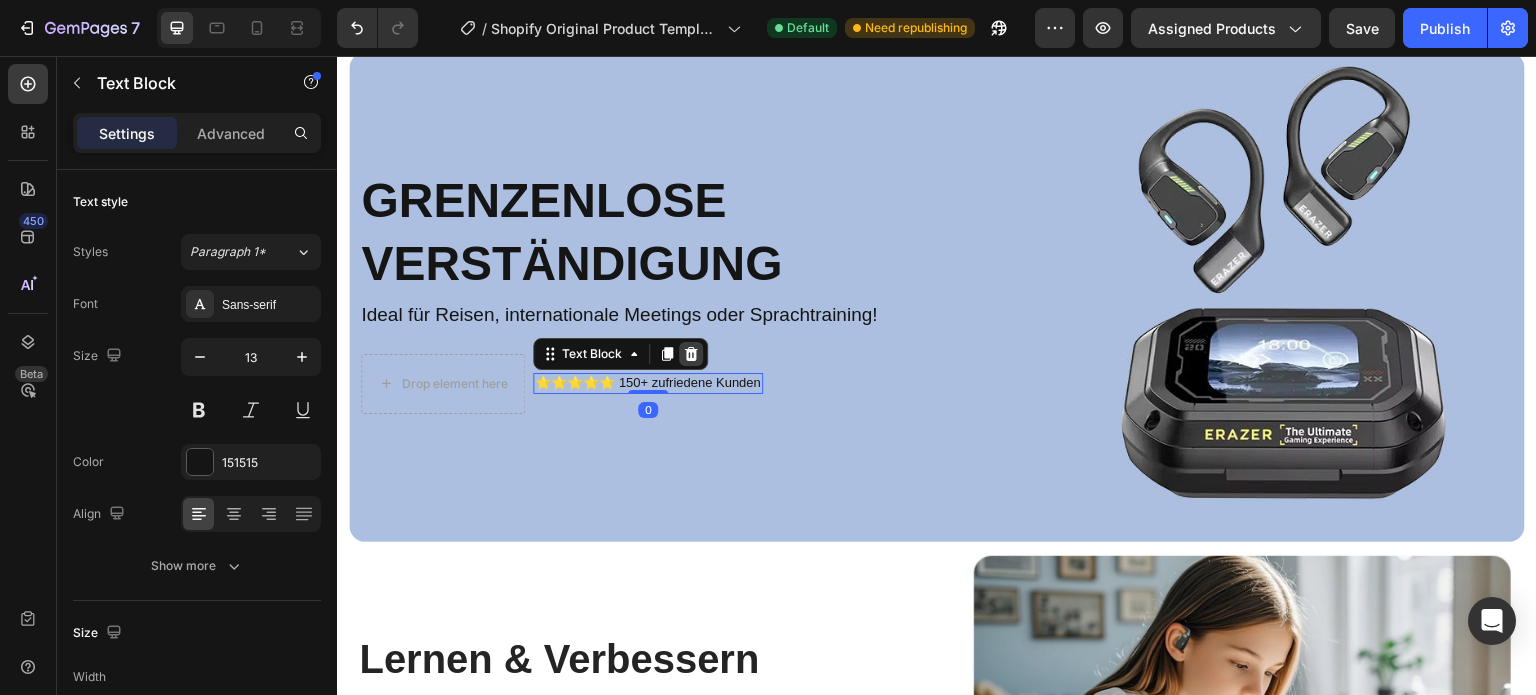 click 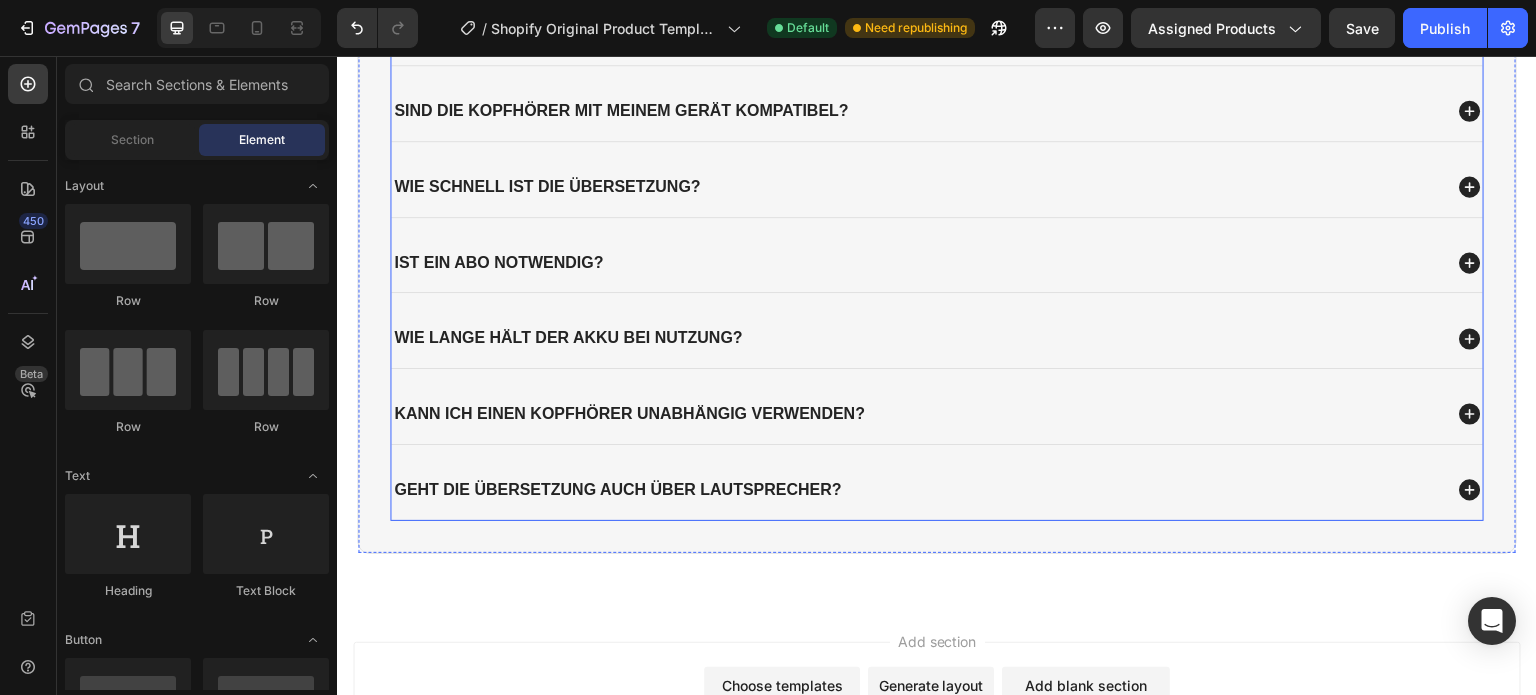 scroll, scrollTop: 7440, scrollLeft: 0, axis: vertical 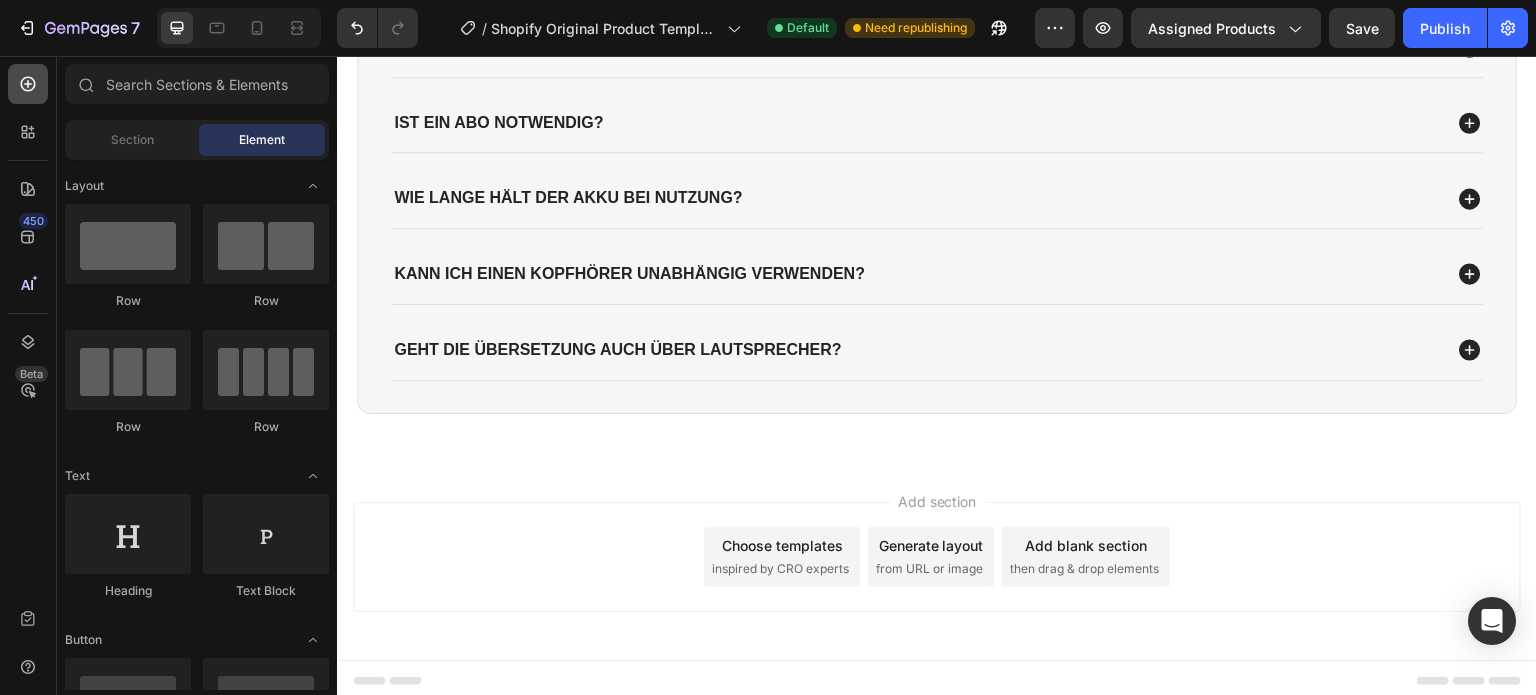 click 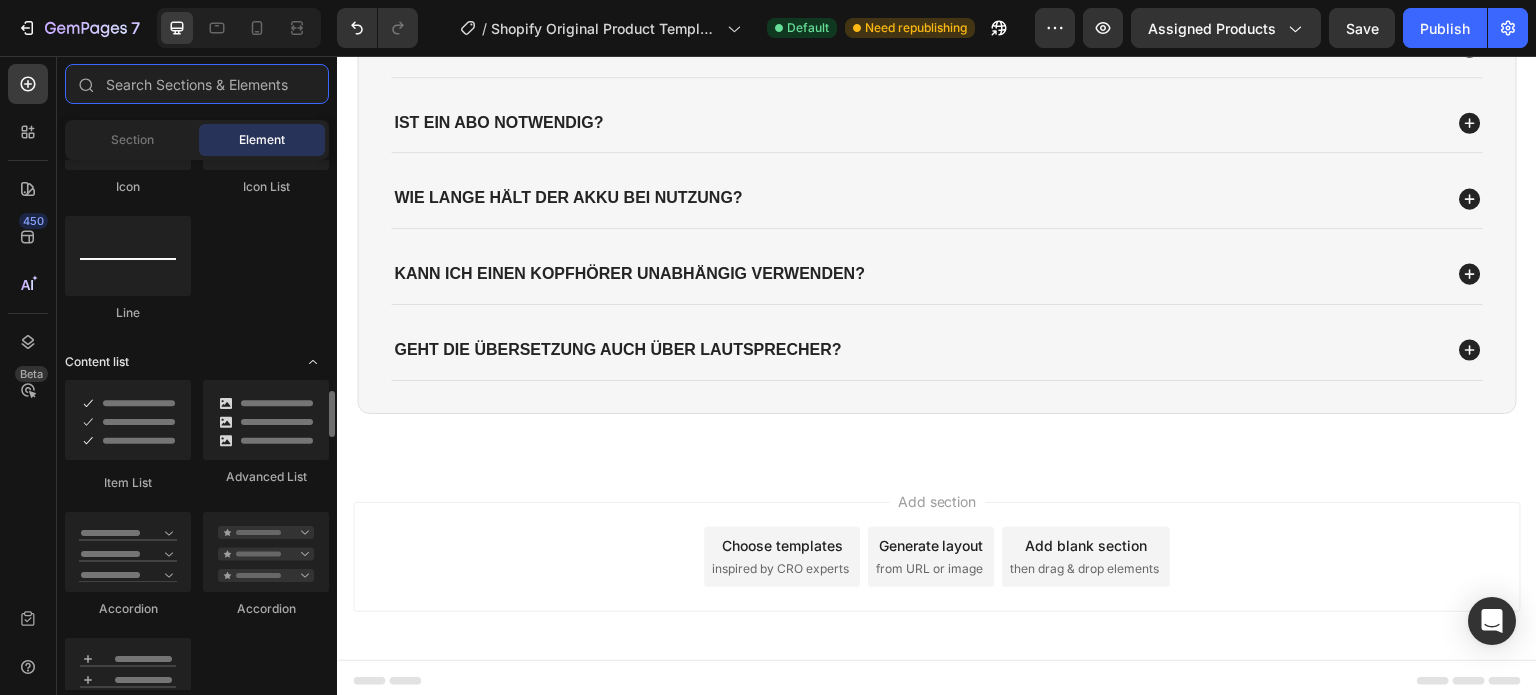 scroll, scrollTop: 1500, scrollLeft: 0, axis: vertical 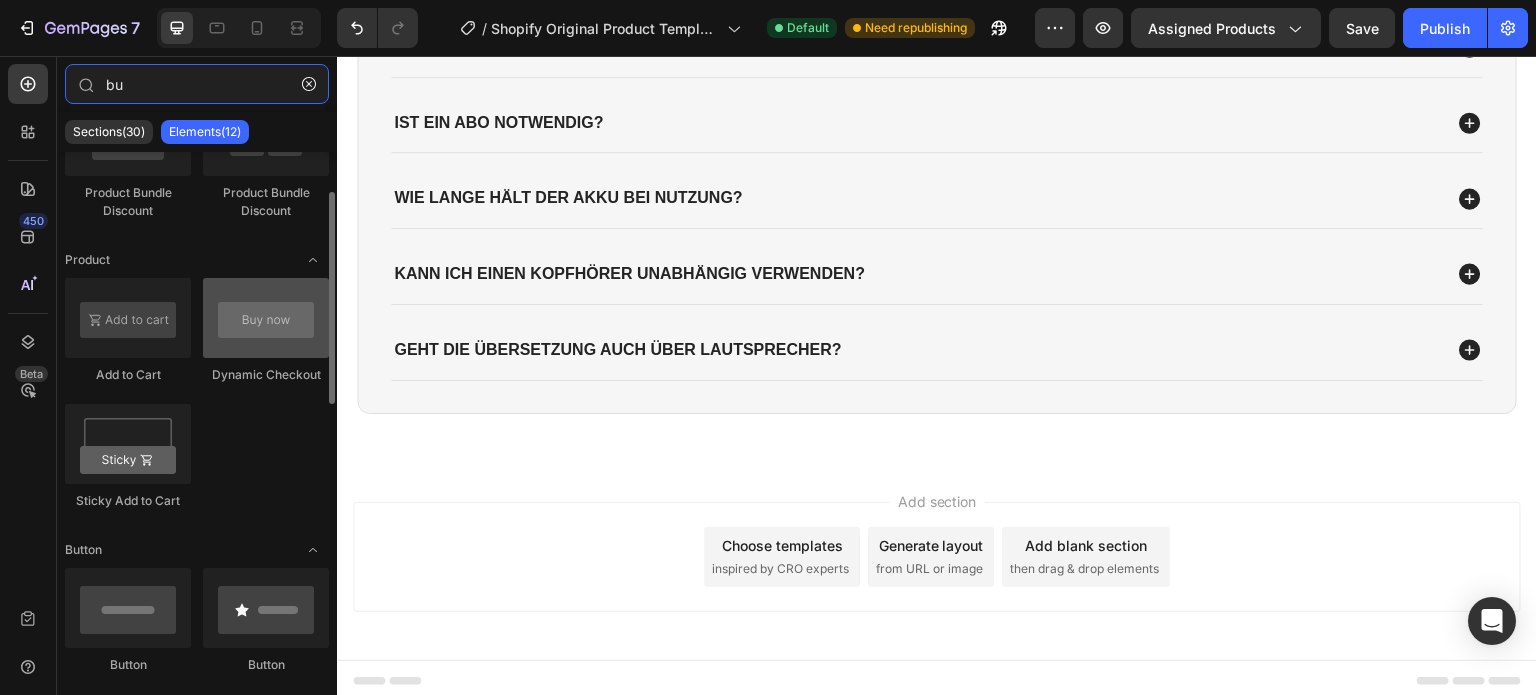 type on "bu" 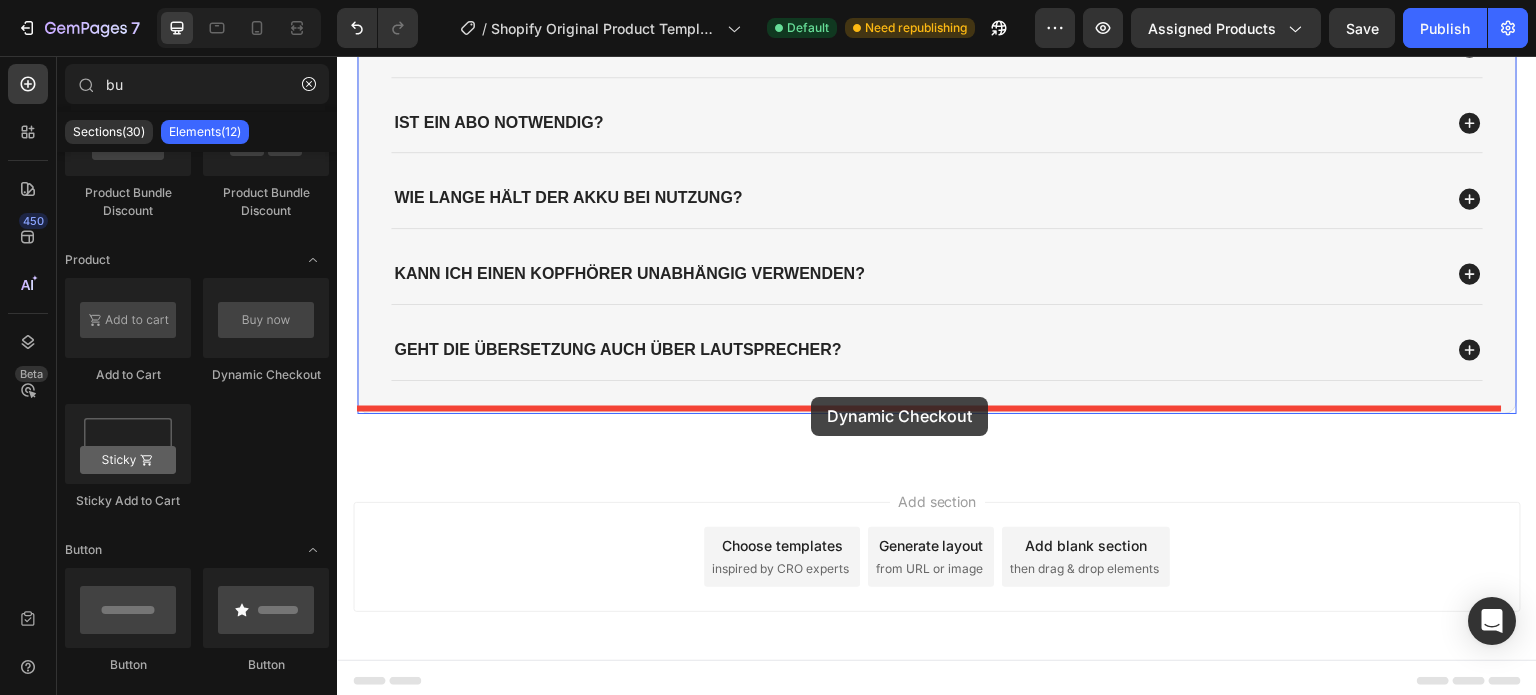 drag, startPoint x: 597, startPoint y: 395, endPoint x: 811, endPoint y: 397, distance: 214.00934 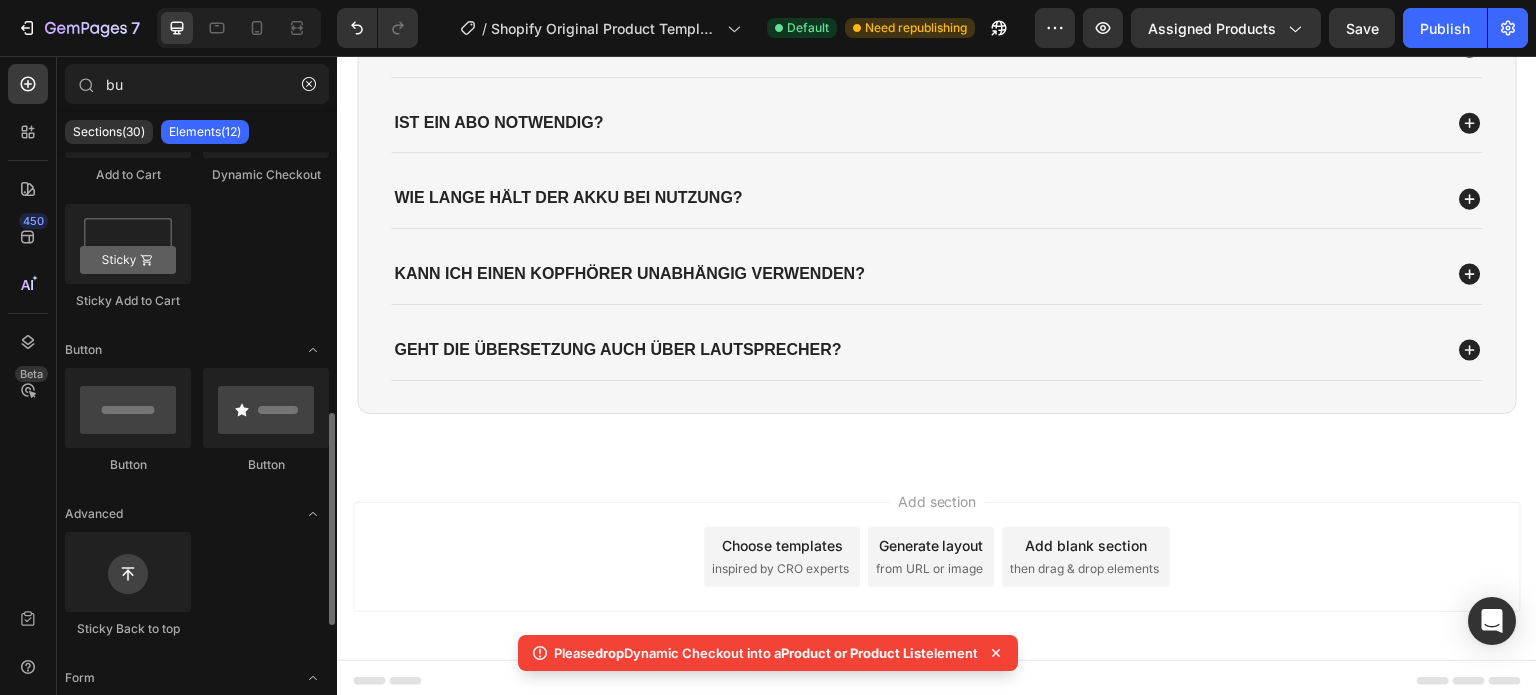 scroll, scrollTop: 400, scrollLeft: 0, axis: vertical 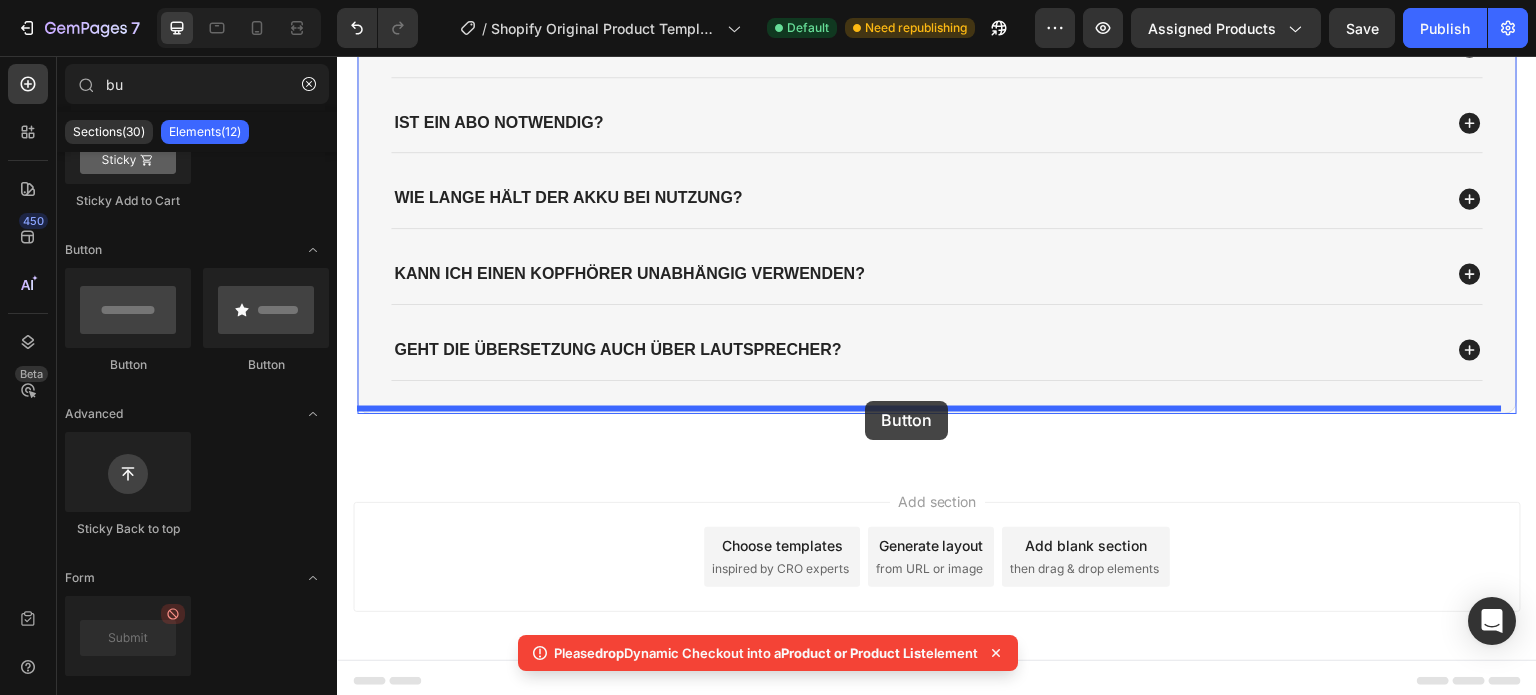 drag, startPoint x: 464, startPoint y: 394, endPoint x: 865, endPoint y: 401, distance: 401.0611 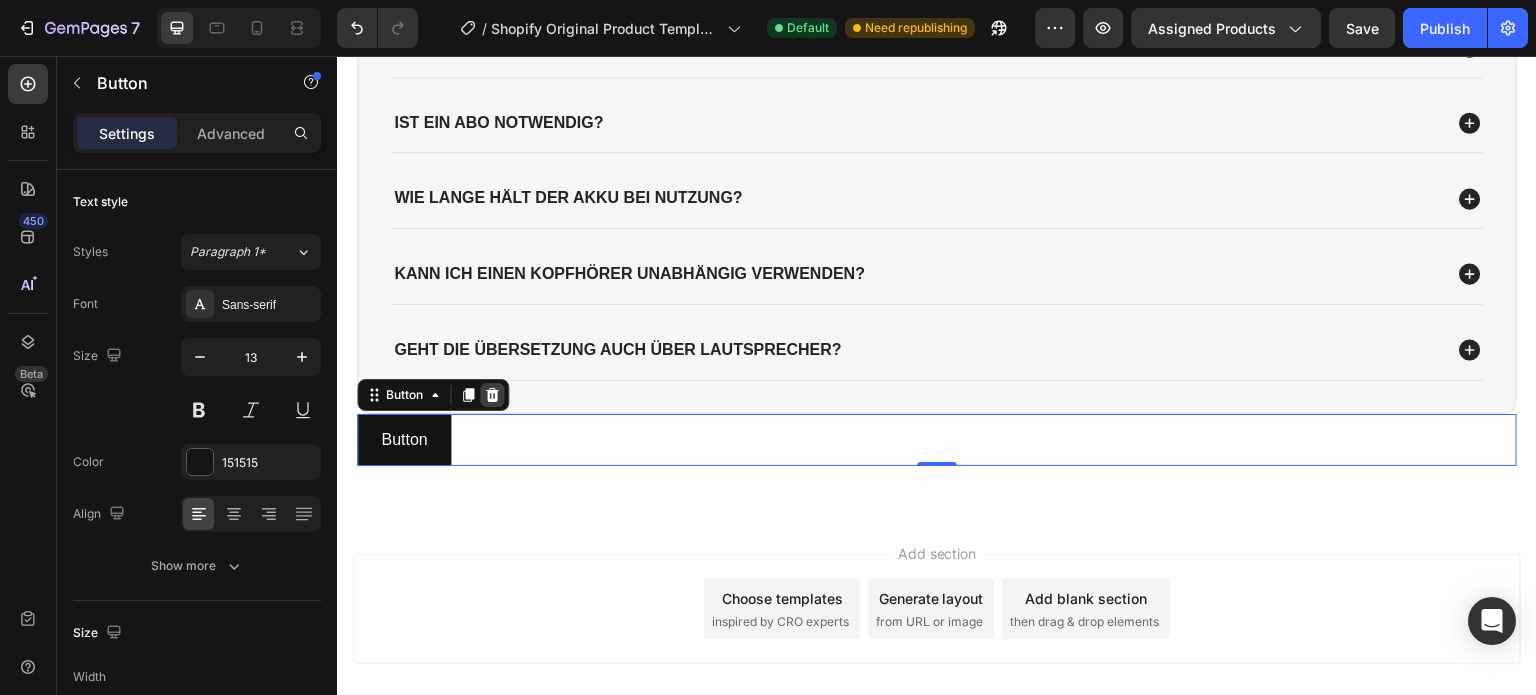 click 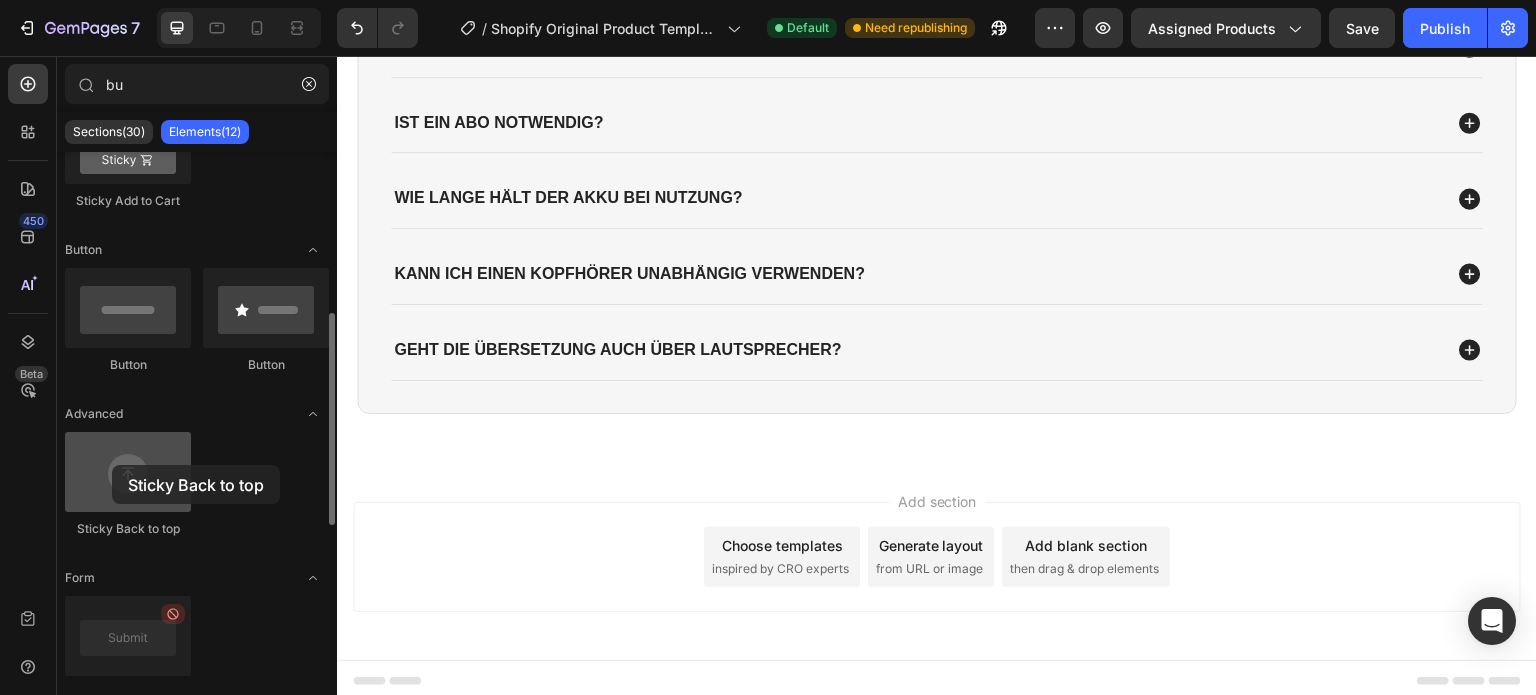 drag, startPoint x: 152, startPoint y: 471, endPoint x: 112, endPoint y: 465, distance: 40.4475 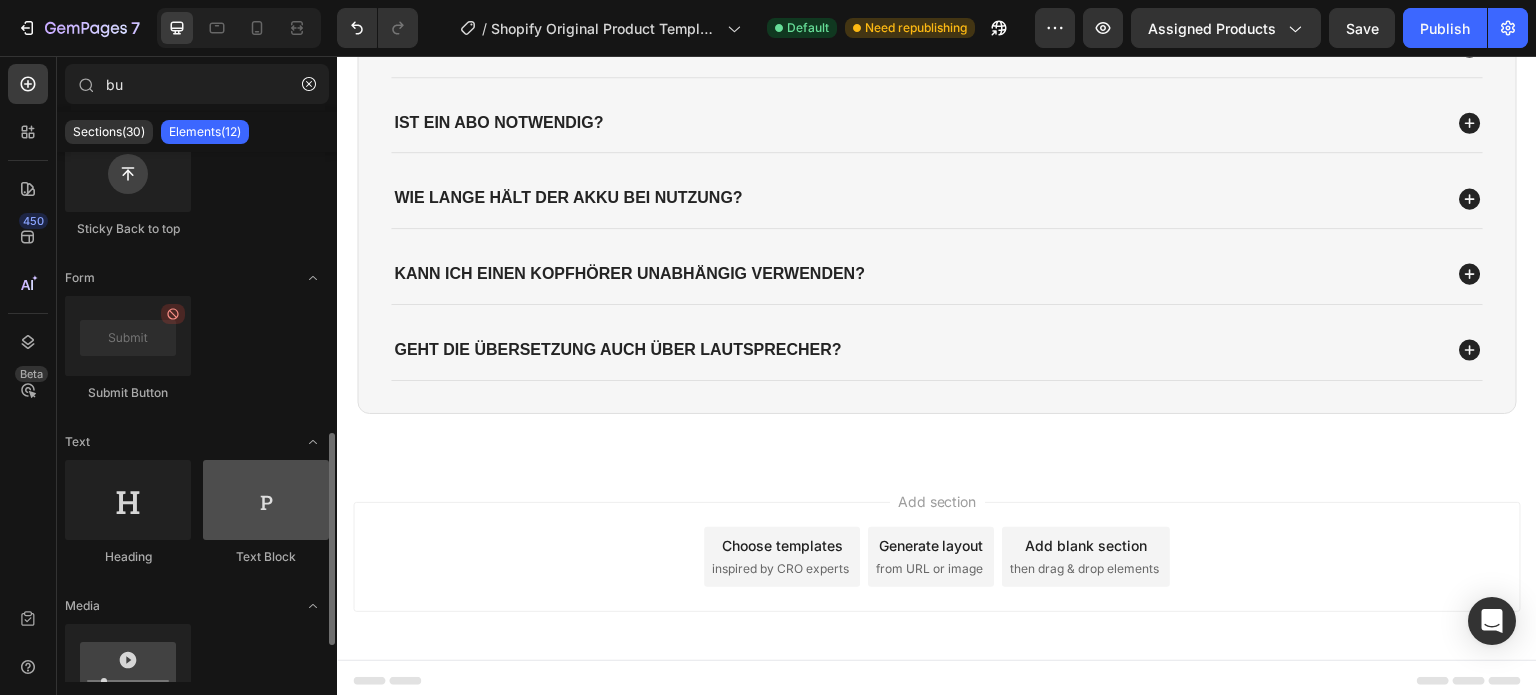 scroll, scrollTop: 789, scrollLeft: 0, axis: vertical 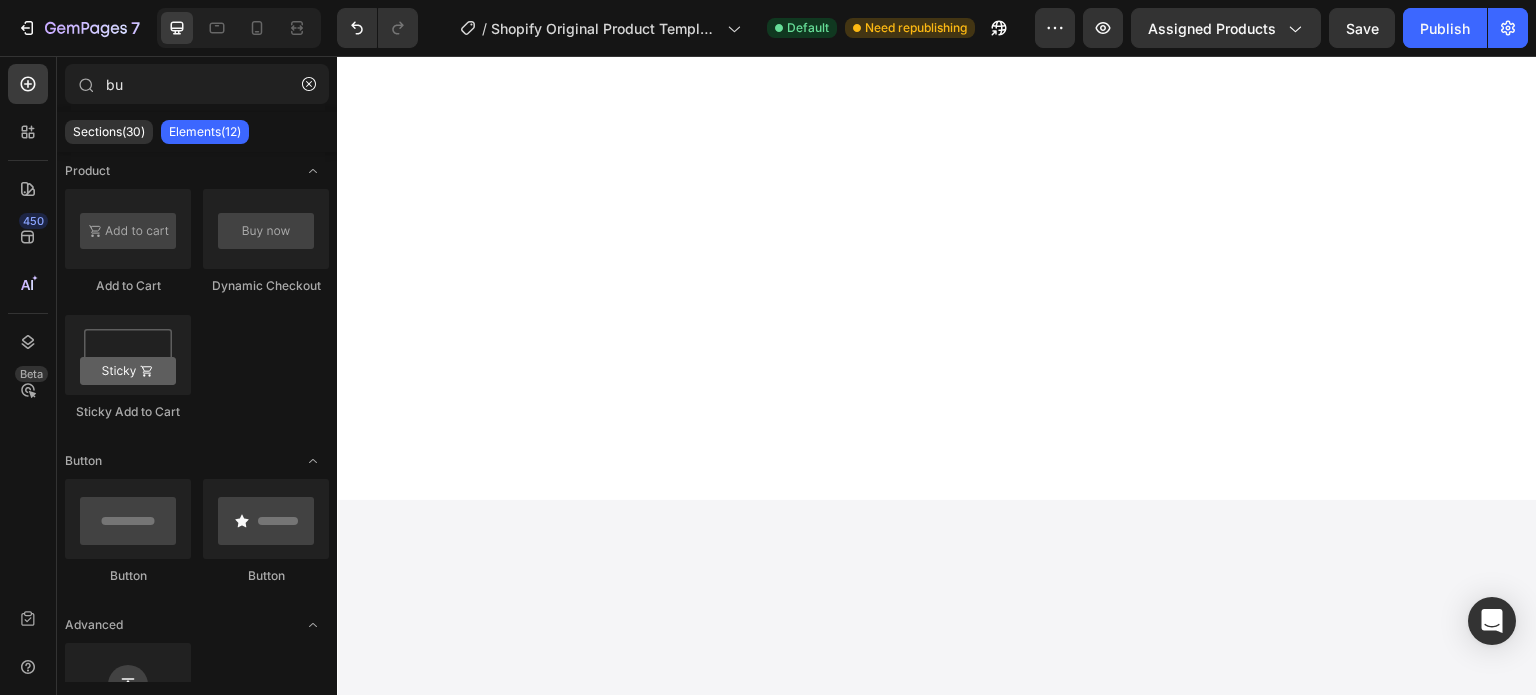 click on "So läuft Ein Gespräch ab: Heading 1 Text Block Hero Banner Jeder spricht  einfach in seiner eigenen Sprache . Text Block Row 2 Text Block Hero Banner Wenn Sie z. B.  Deutsch sprechen , erkennt SayMi dies automatisch und übersetzt es in ca.  [TIME]  in die voreingestellte Zielsprache (z. B. Türkisch). Text Block Row 3 Text Block Hero Banner Spricht Ihr Gesprächspartner z.B.  Türkisch , erfolgt ebenso automatisch die Übersetzung ins Deutsche – ohne manuelles Umschalten. Text Block Row Row Flexibel nutzbar: Sie können die Kopfhörer  aufteilen  (jeder trägt einen) oder beide Kopfhörer selbst nutzen und Ihrem Gesprächspartner das Smartphone geben. Text Block Image Row Section 6" at bounding box center (937, -791) 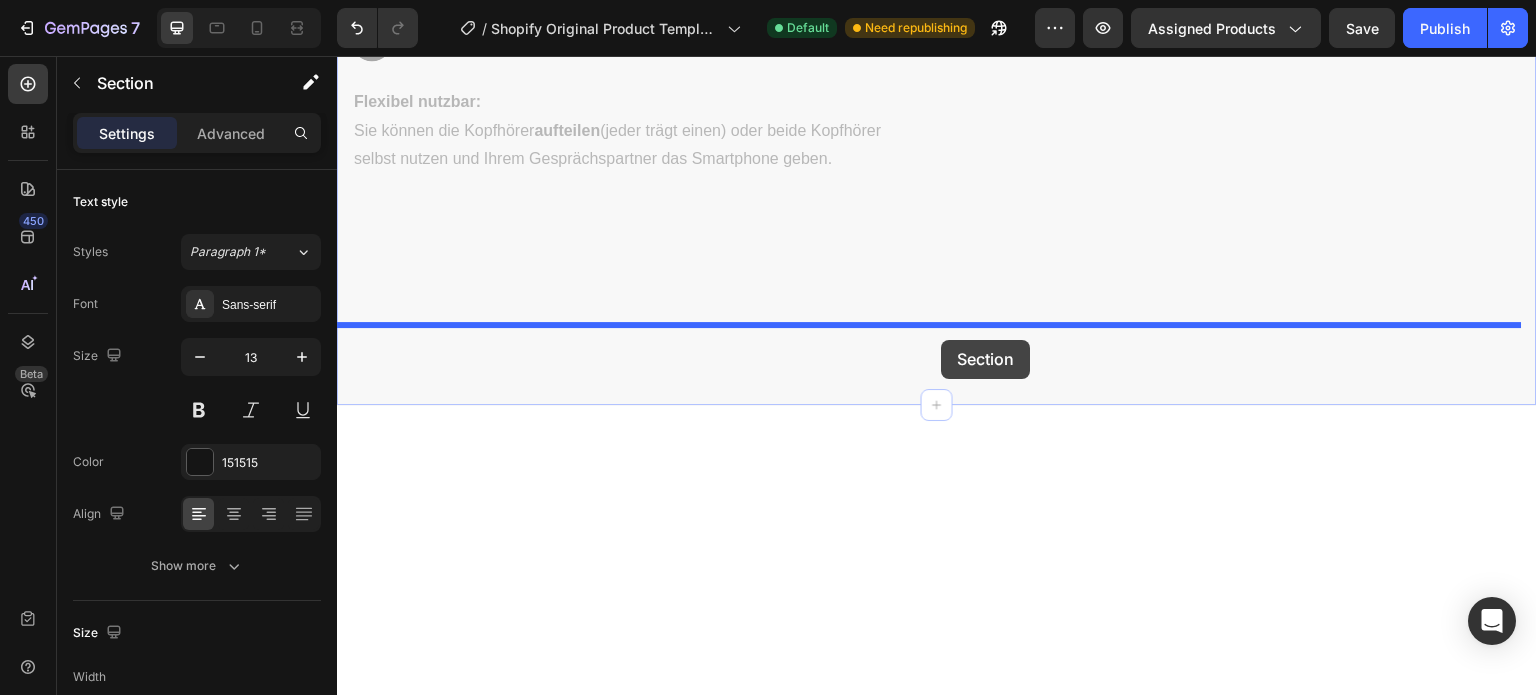 scroll, scrollTop: 3100, scrollLeft: 0, axis: vertical 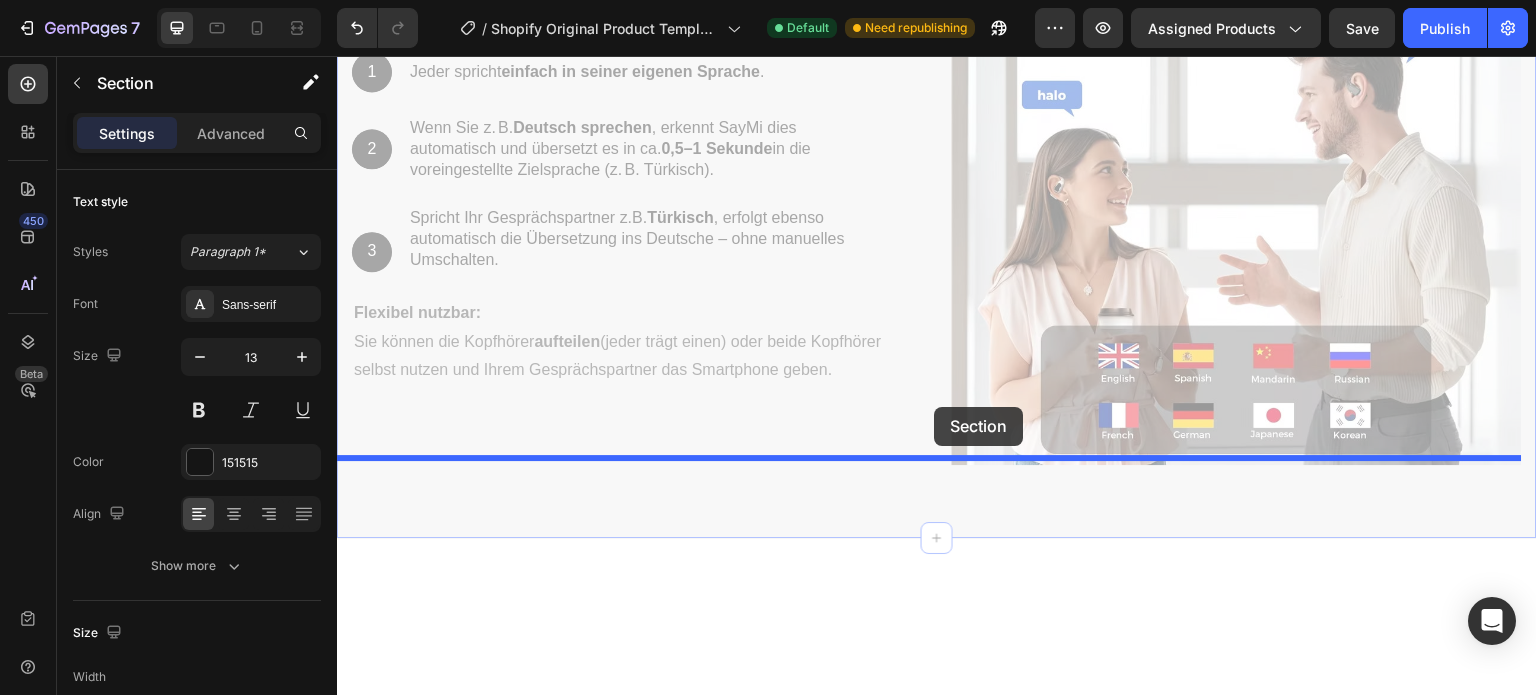 drag, startPoint x: 1127, startPoint y: 356, endPoint x: 934, endPoint y: 407, distance: 199.62465 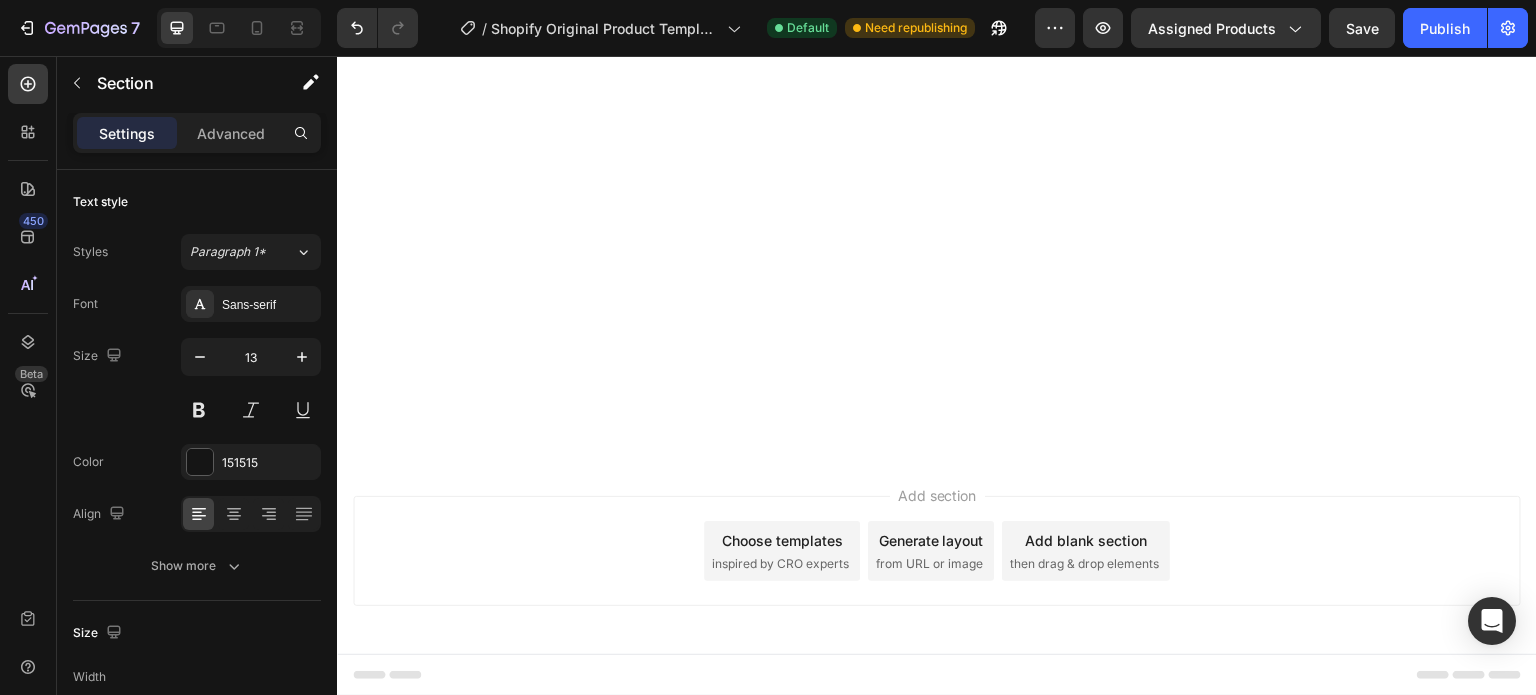scroll, scrollTop: 5600, scrollLeft: 0, axis: vertical 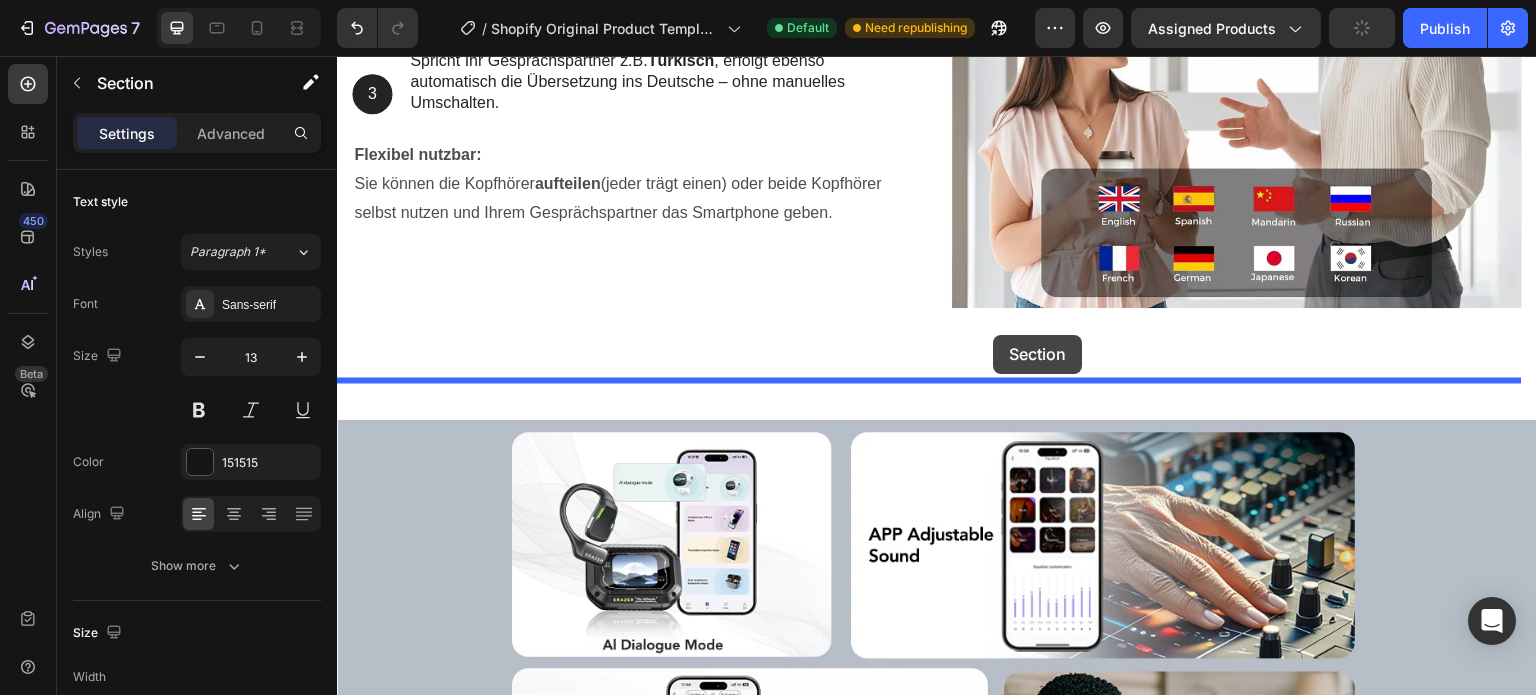 drag, startPoint x: 1129, startPoint y: 176, endPoint x: 994, endPoint y: 335, distance: 208.58092 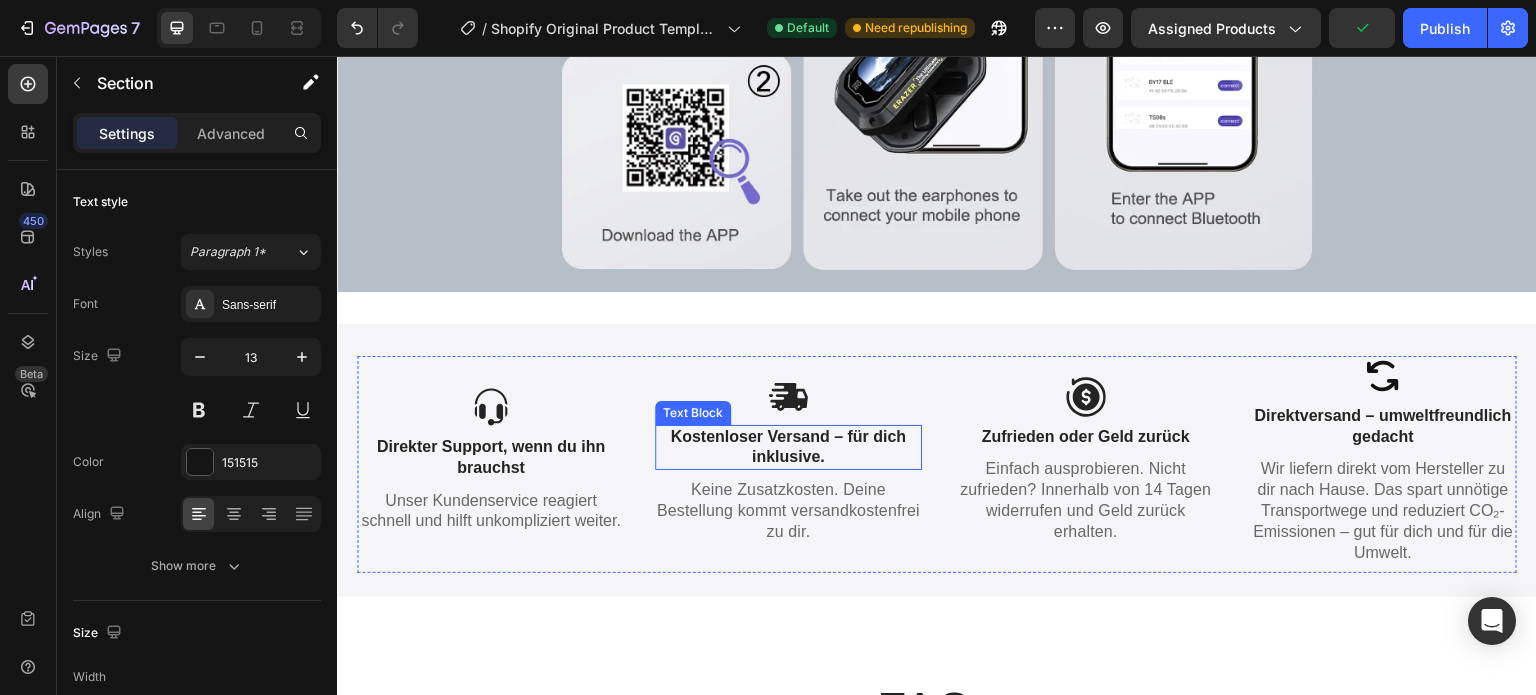 scroll, scrollTop: 6600, scrollLeft: 0, axis: vertical 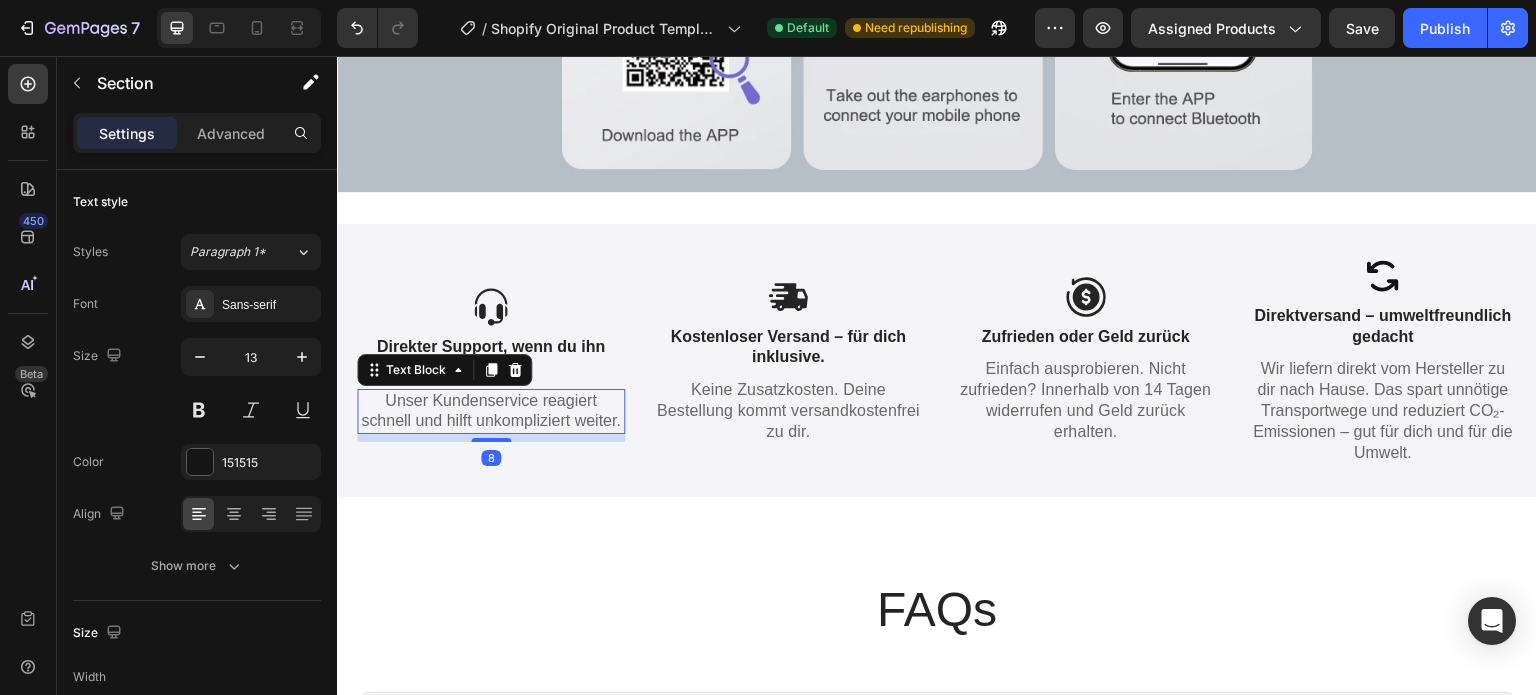 click on "Unser Kundenservice reagiert schnell und hilft unkompliziert weiter." at bounding box center [491, 412] 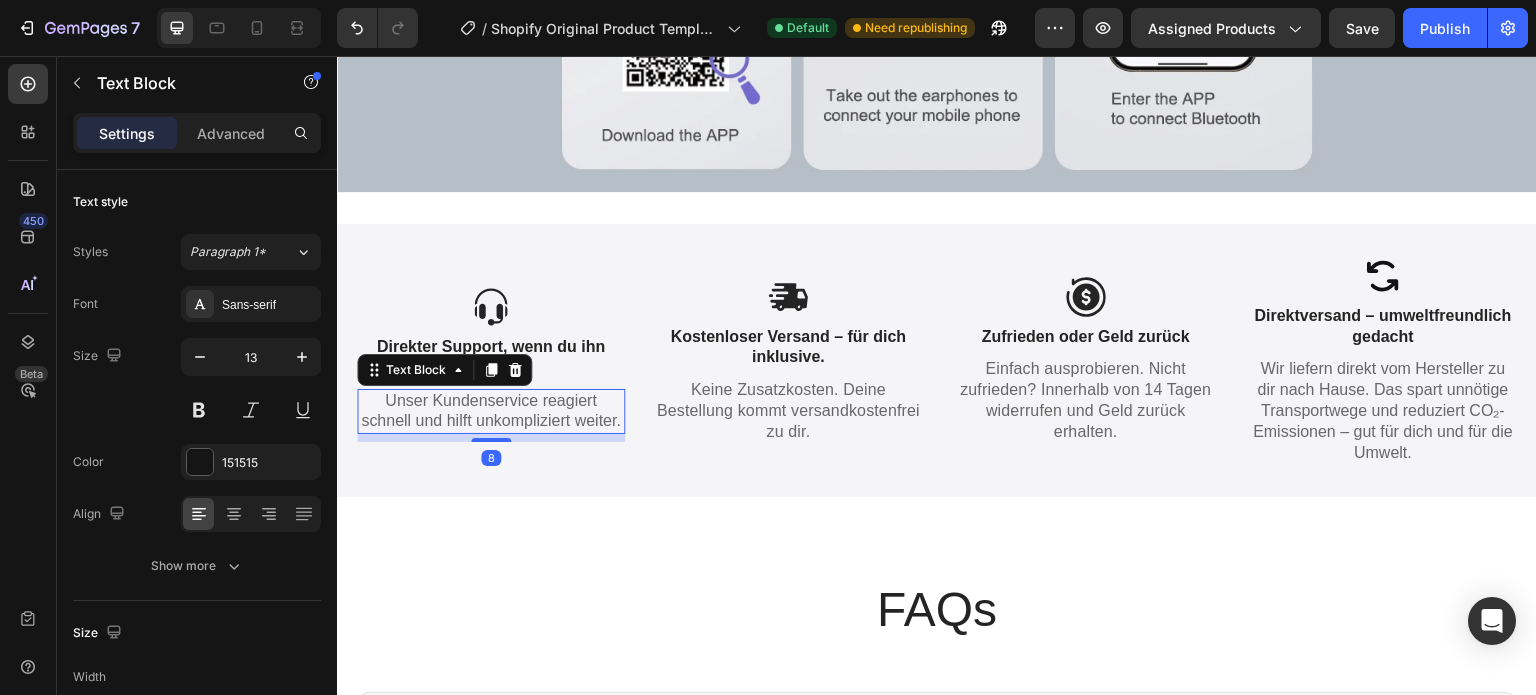 click on "Unser Kundenservice reagiert schnell und hilft unkompliziert weiter." at bounding box center (491, 412) 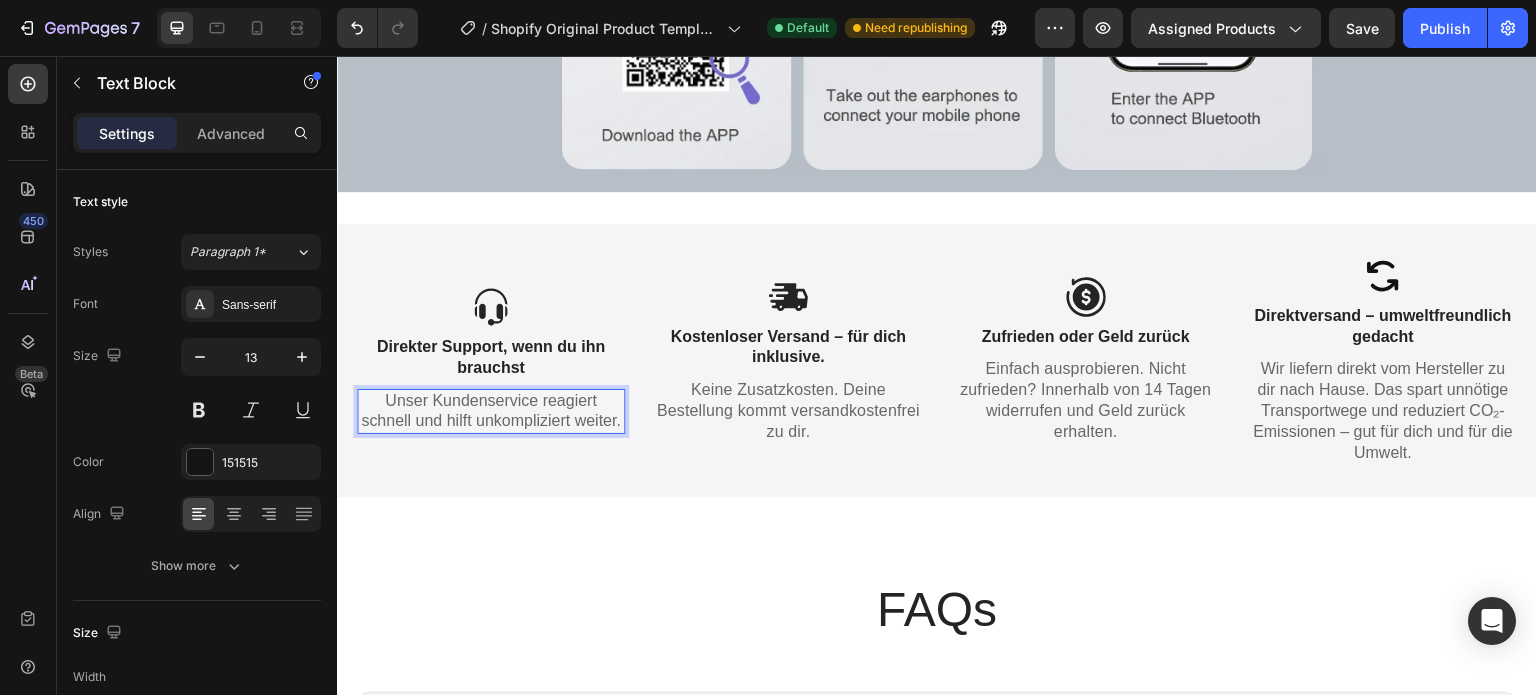 click on "Unser Kundenservice reagiert schnell und hilft unkompliziert weiter." at bounding box center (491, 412) 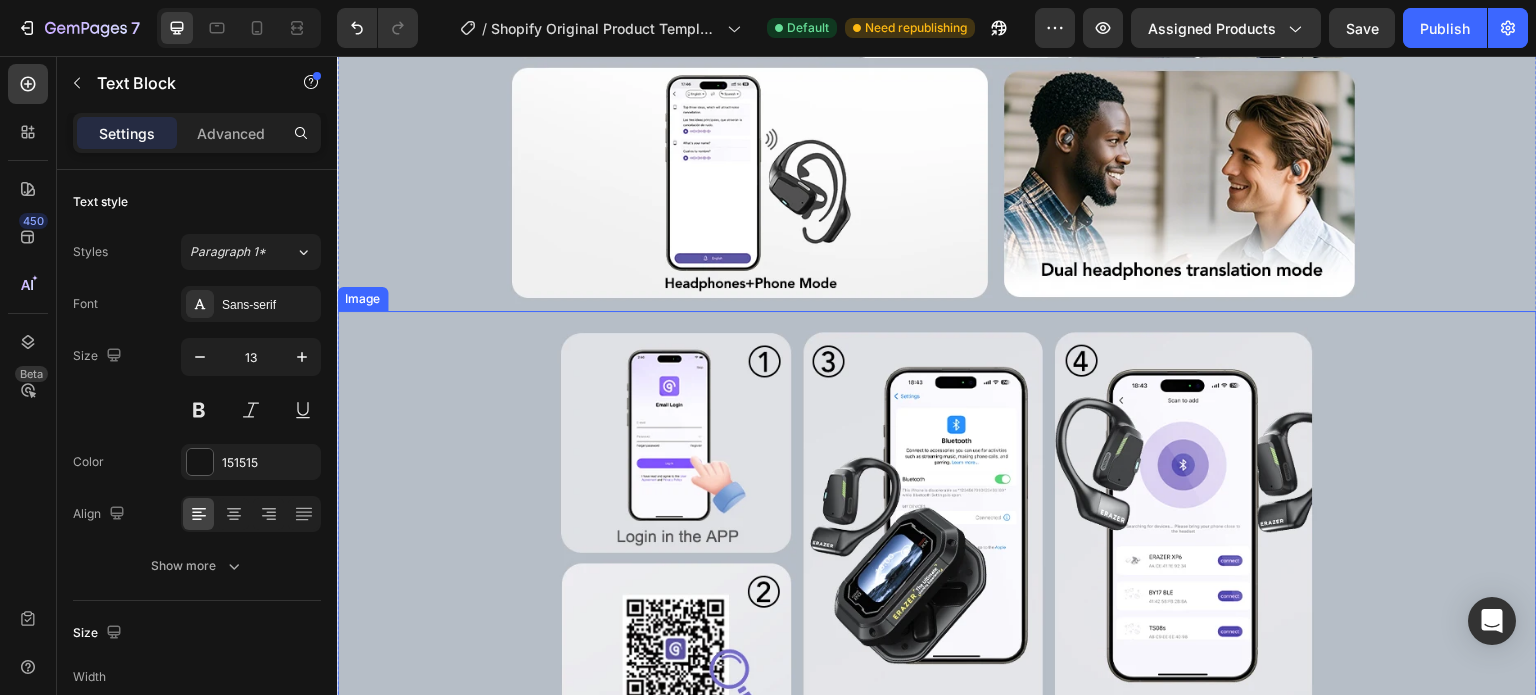 scroll, scrollTop: 6332, scrollLeft: 0, axis: vertical 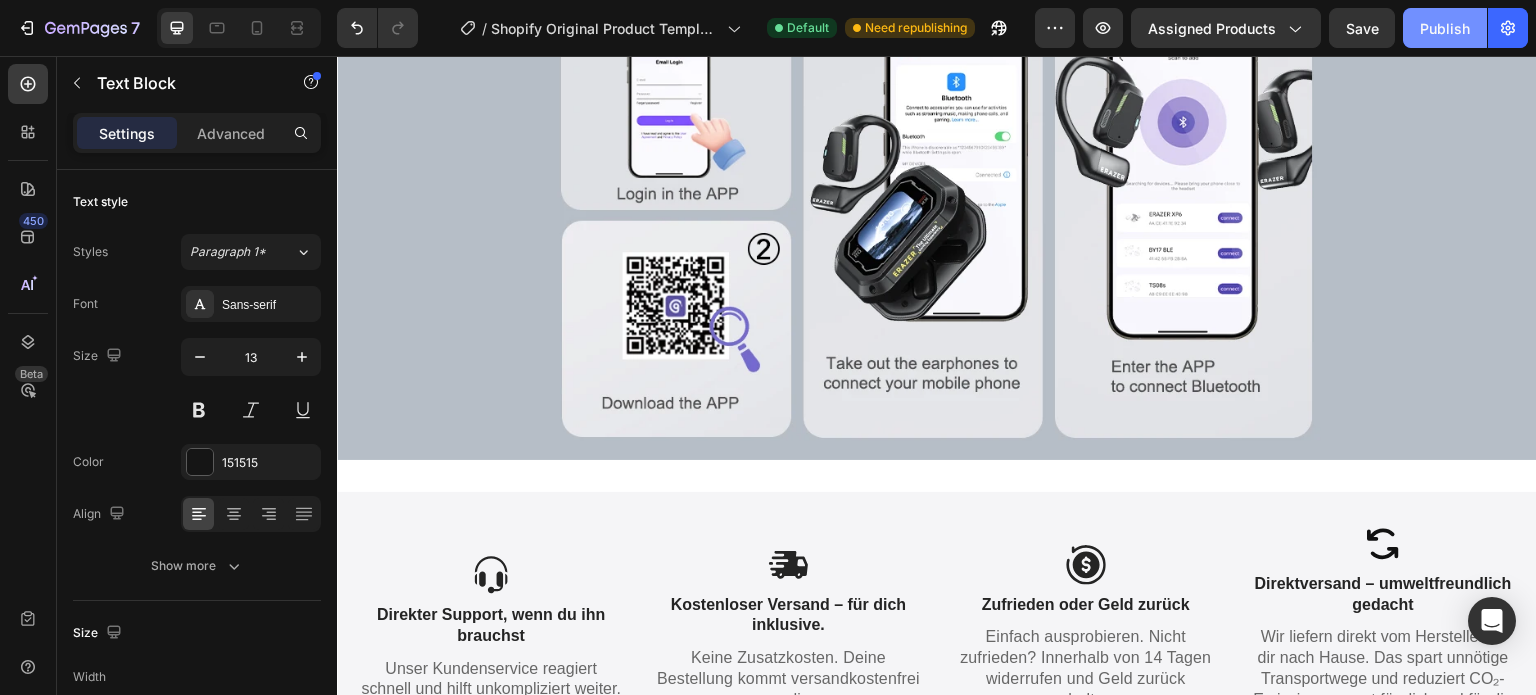click on "Publish" at bounding box center (1445, 28) 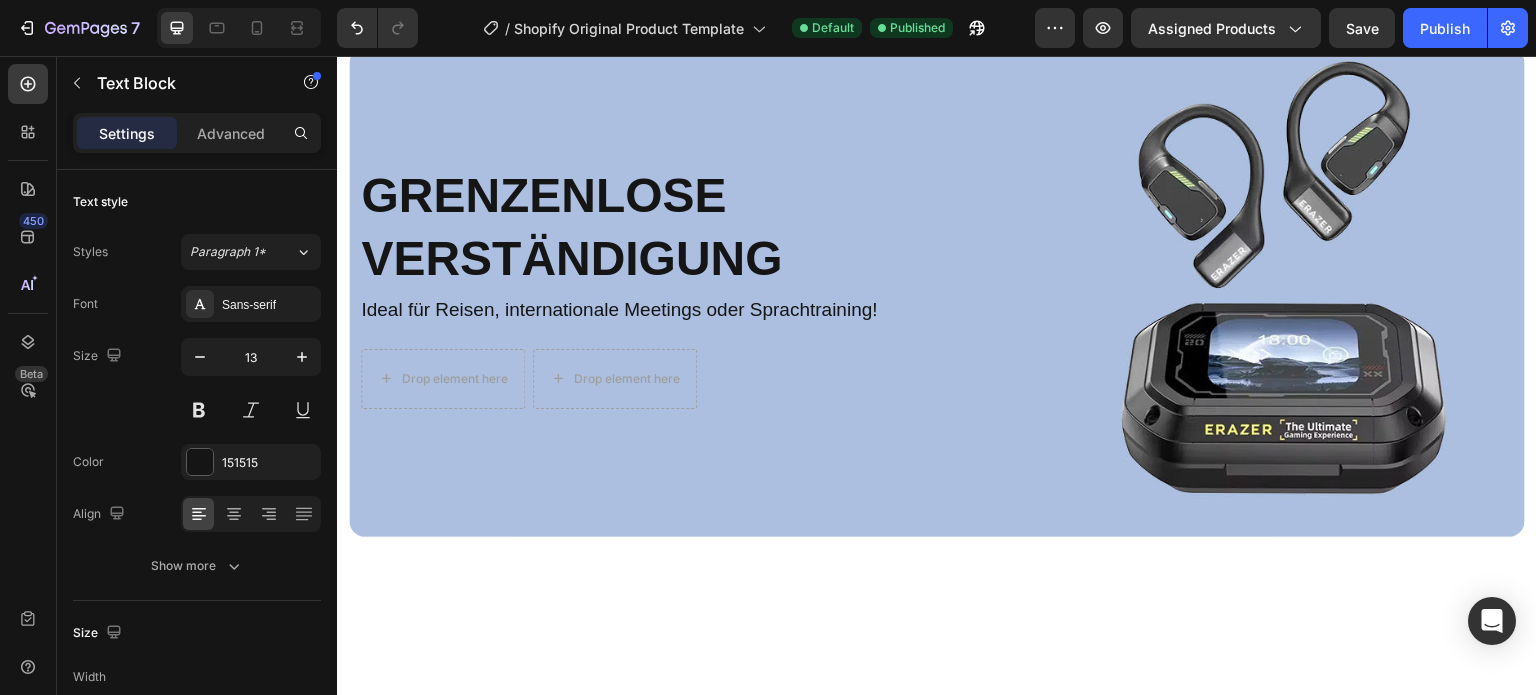 scroll, scrollTop: 751, scrollLeft: 0, axis: vertical 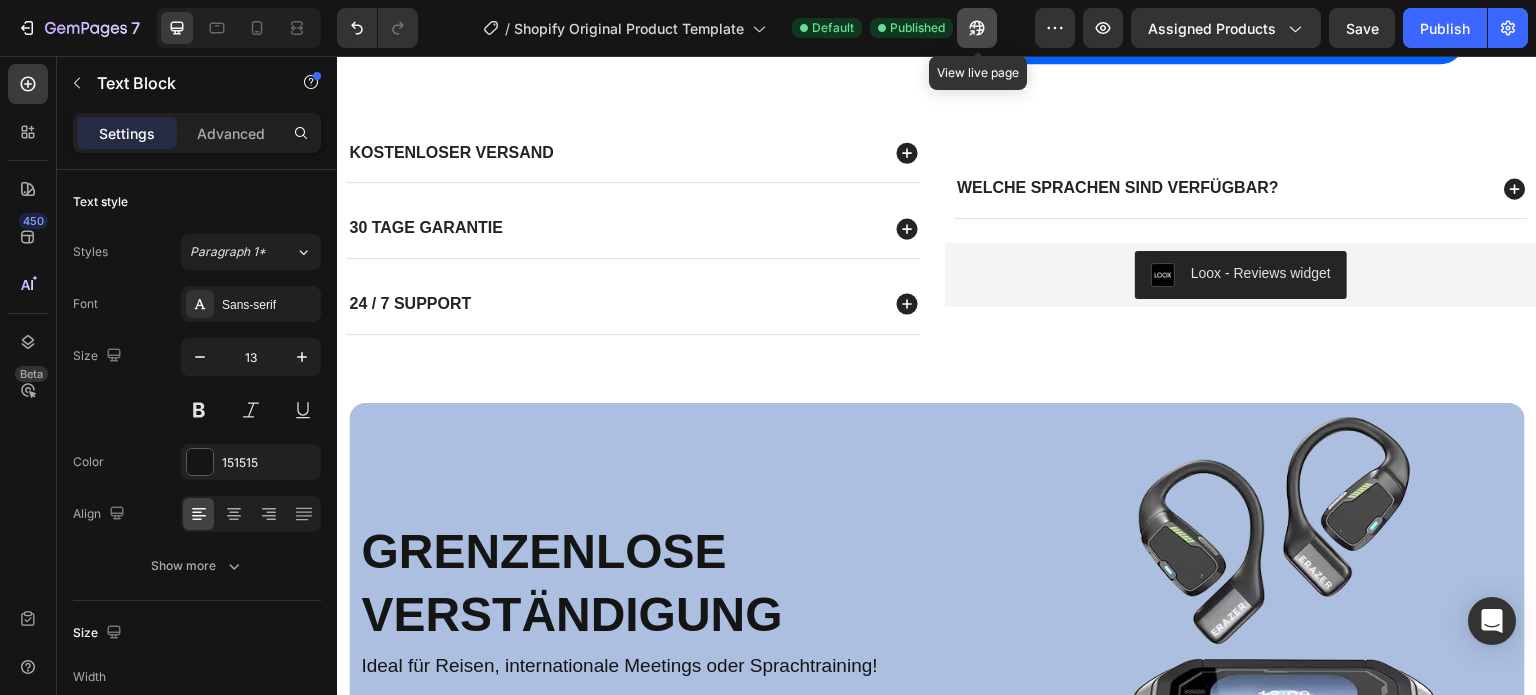 click 